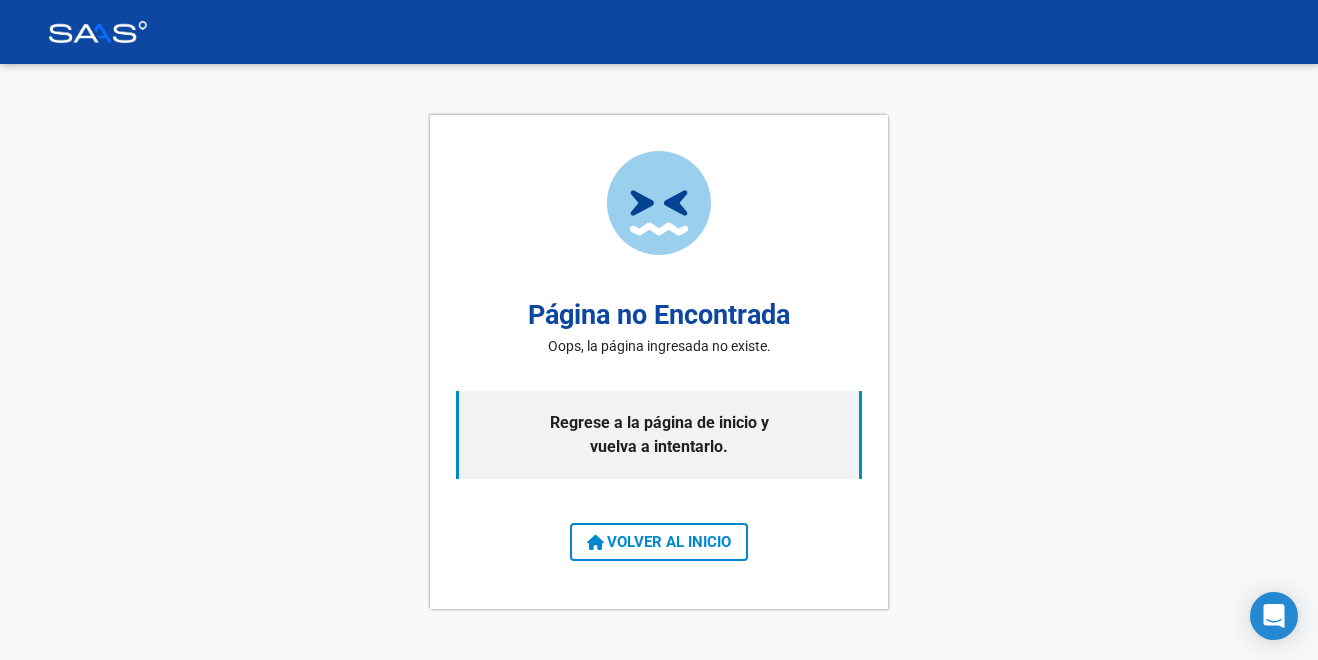 scroll, scrollTop: 0, scrollLeft: 0, axis: both 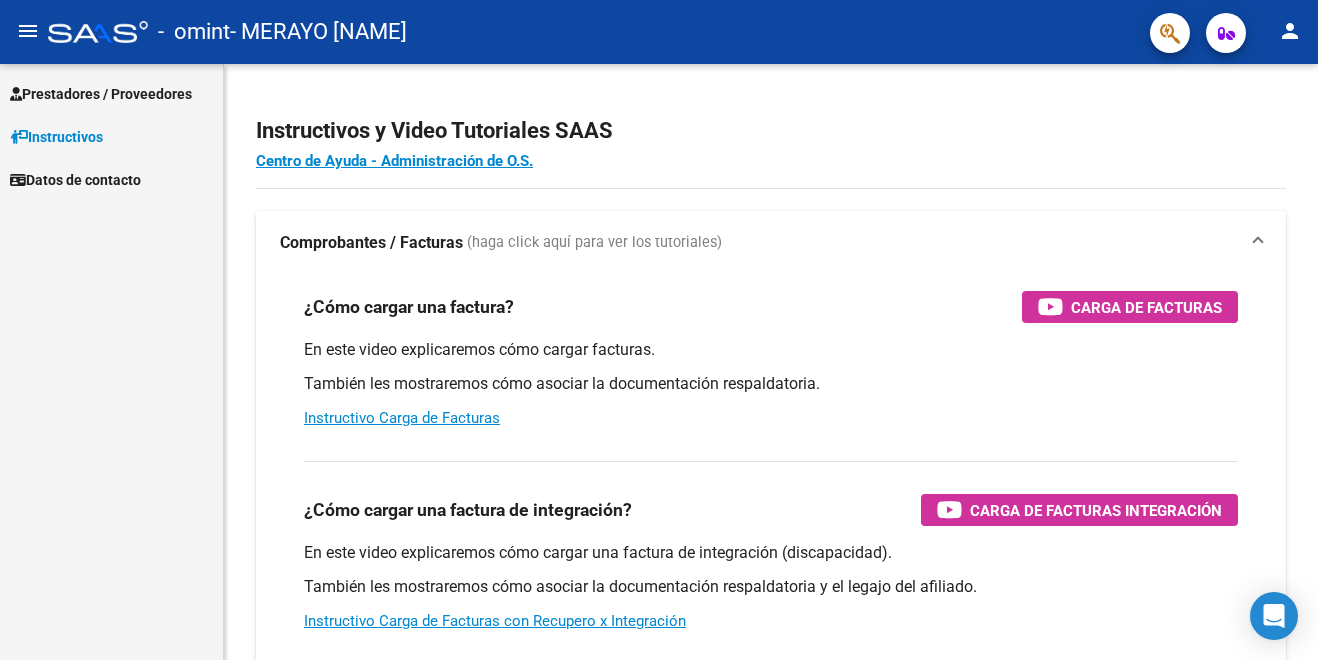click on "Prestadores / Proveedores" at bounding box center [101, 94] 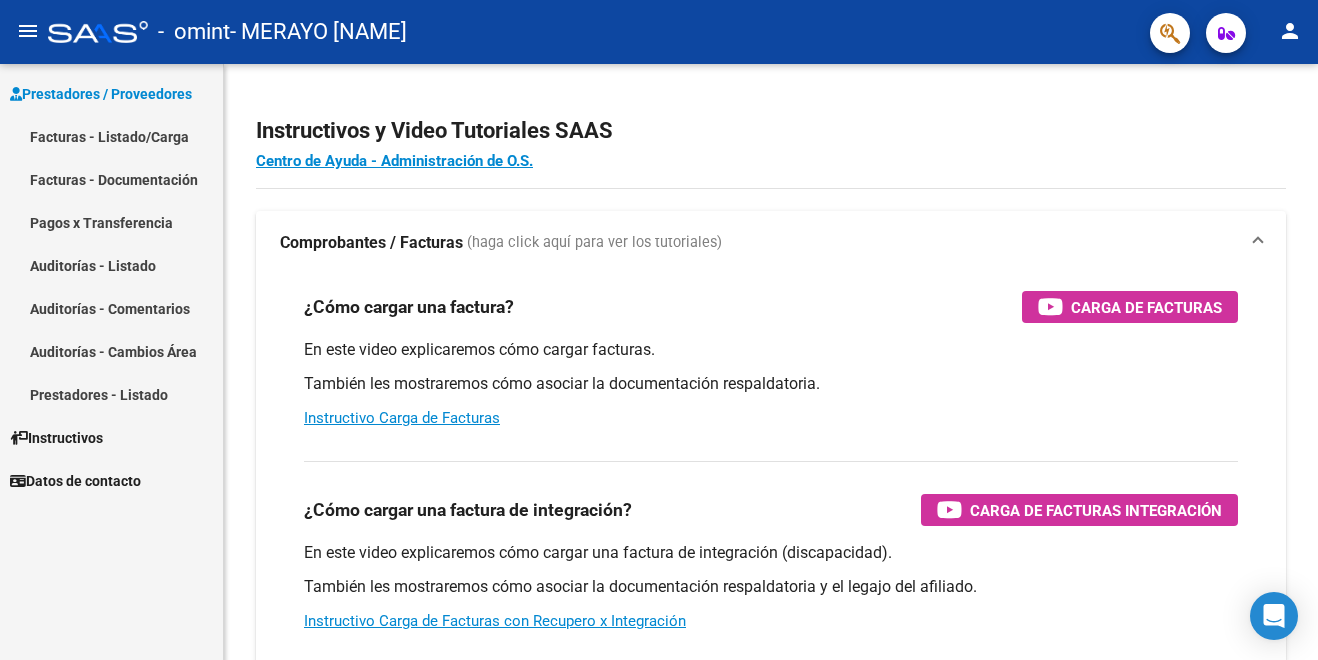 click on "Facturas - Listado/Carga" at bounding box center [111, 136] 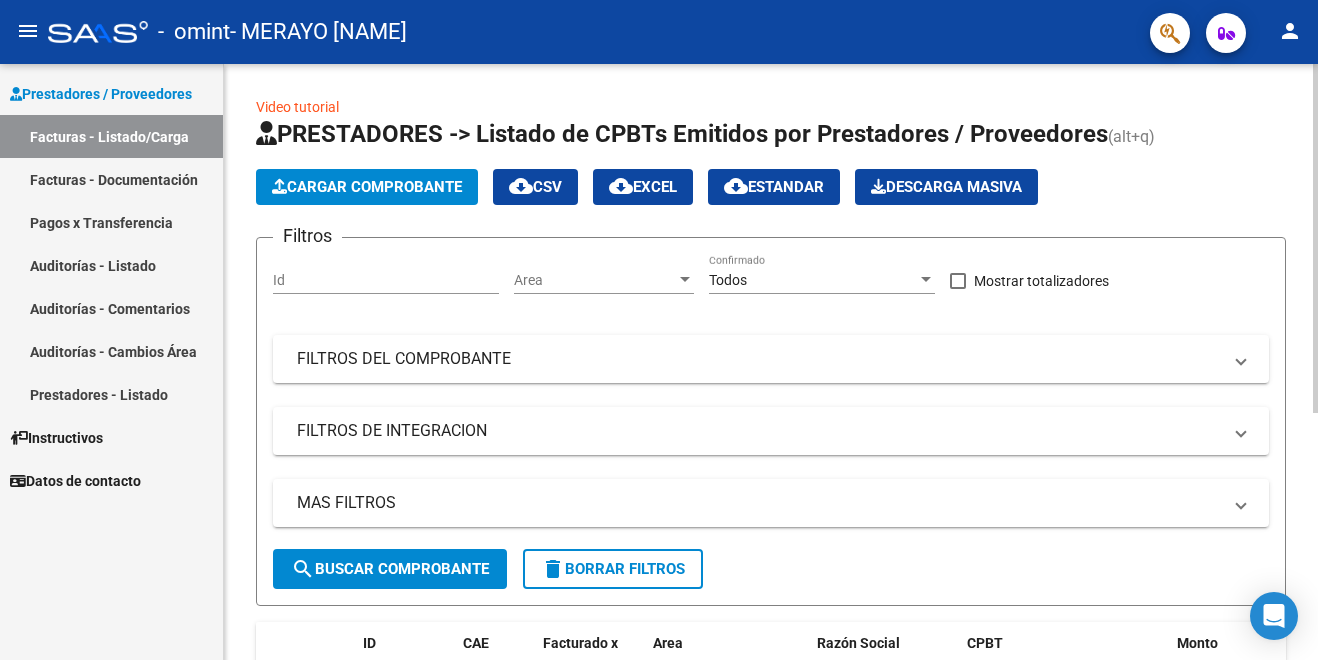 click on "Cargar Comprobante" 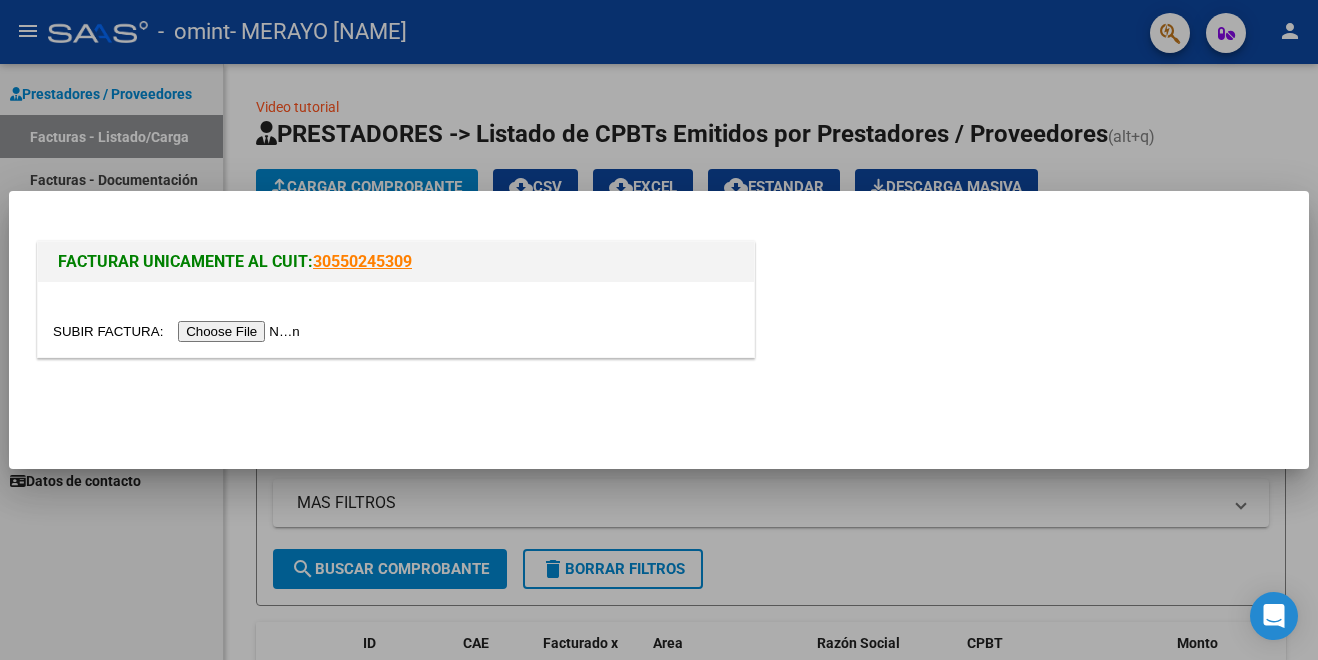 click at bounding box center [179, 331] 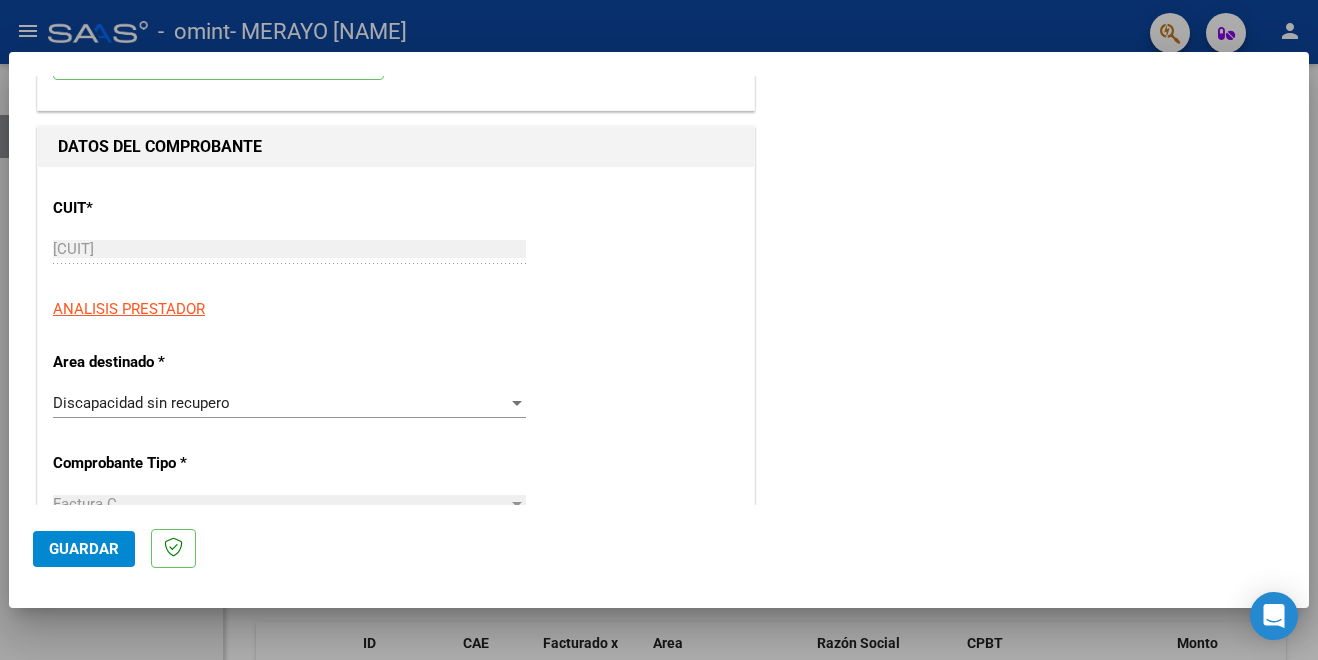 scroll, scrollTop: 200, scrollLeft: 0, axis: vertical 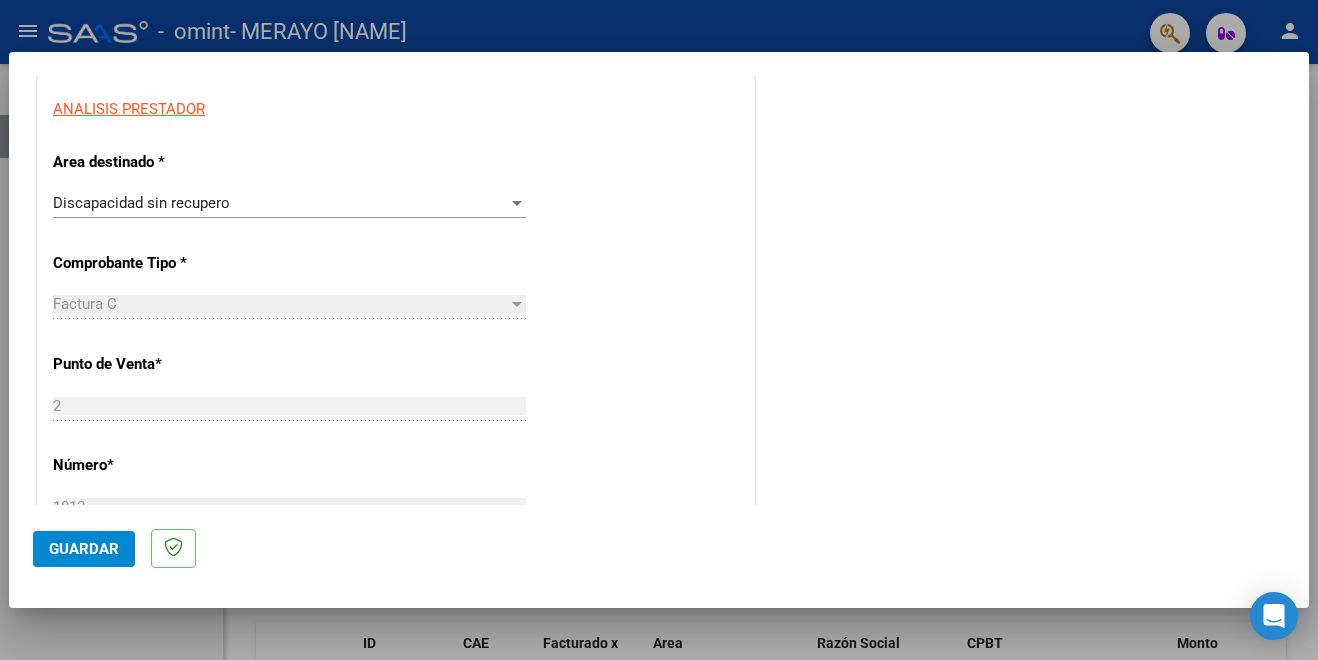 click at bounding box center (517, 203) 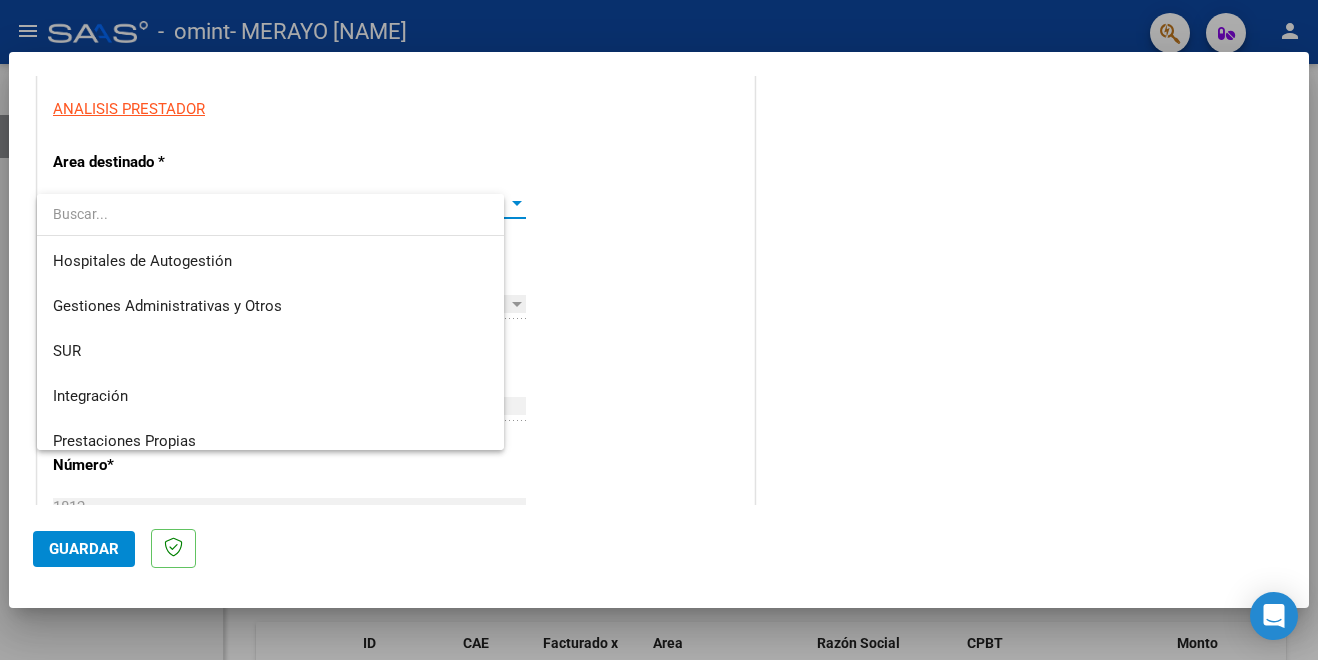 scroll, scrollTop: 149, scrollLeft: 0, axis: vertical 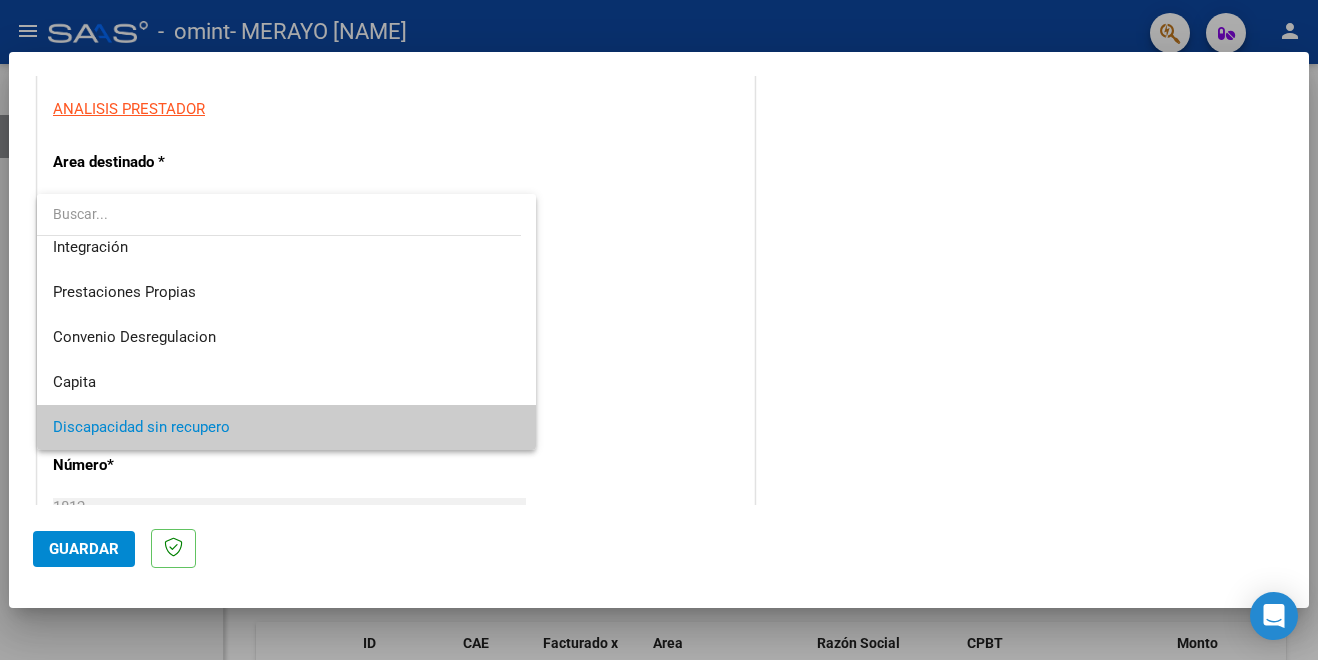 click at bounding box center (279, 214) 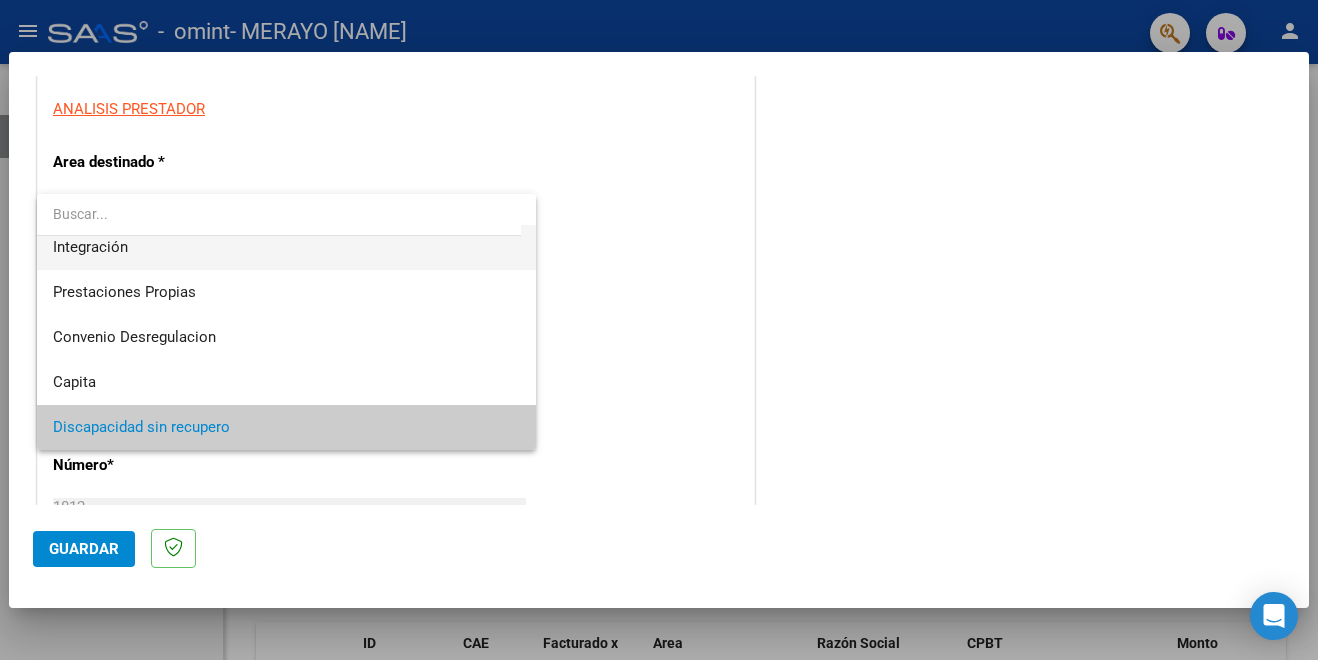 click on "Integración" at bounding box center (286, 247) 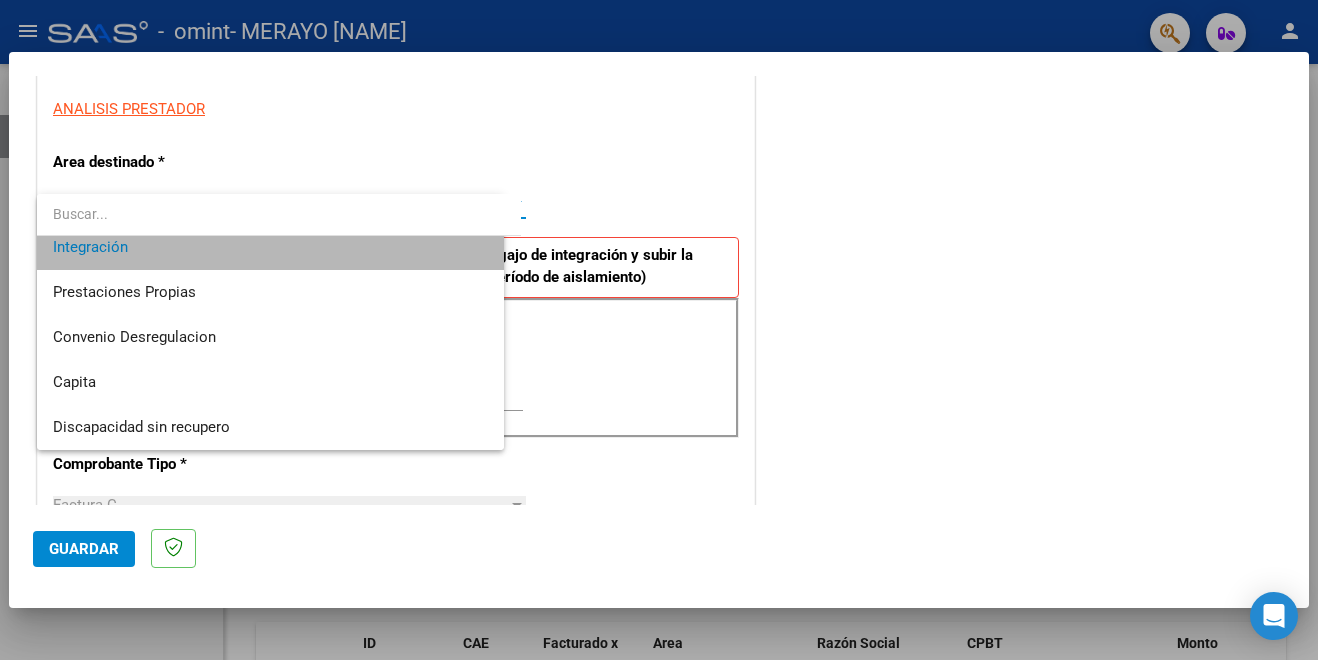 scroll, scrollTop: 135, scrollLeft: 0, axis: vertical 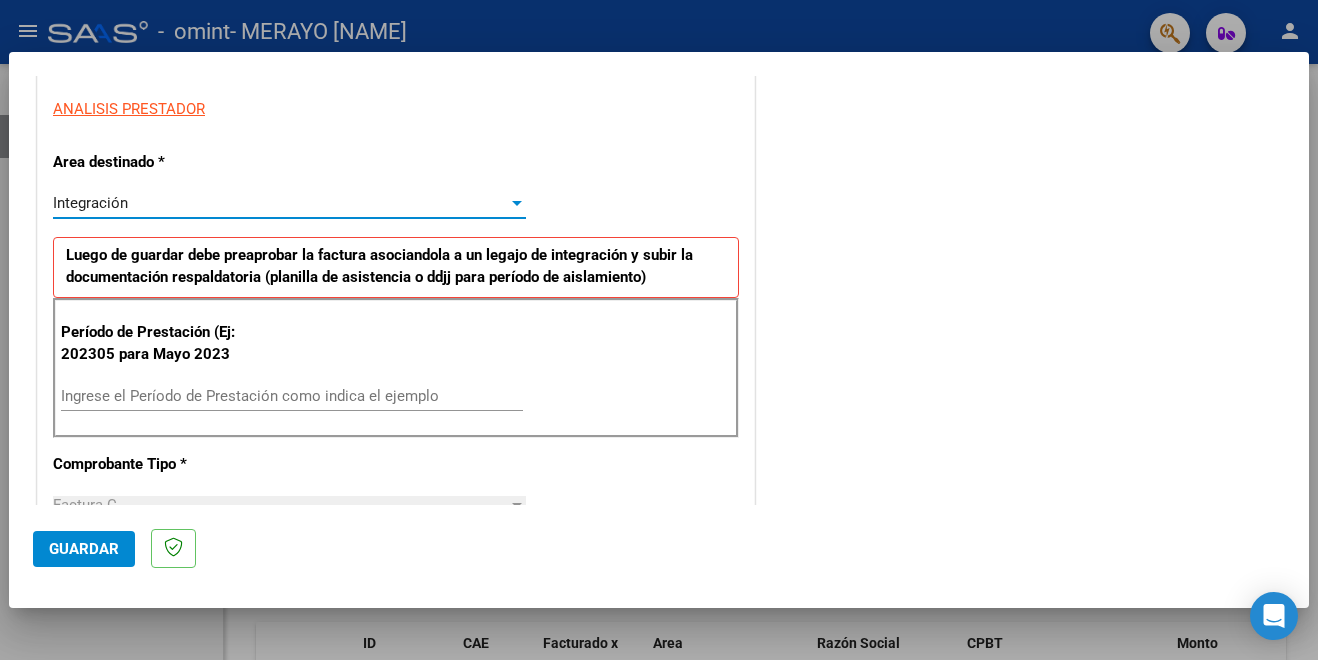 click on "Ingrese el Período de Prestación como indica el ejemplo" at bounding box center (292, 396) 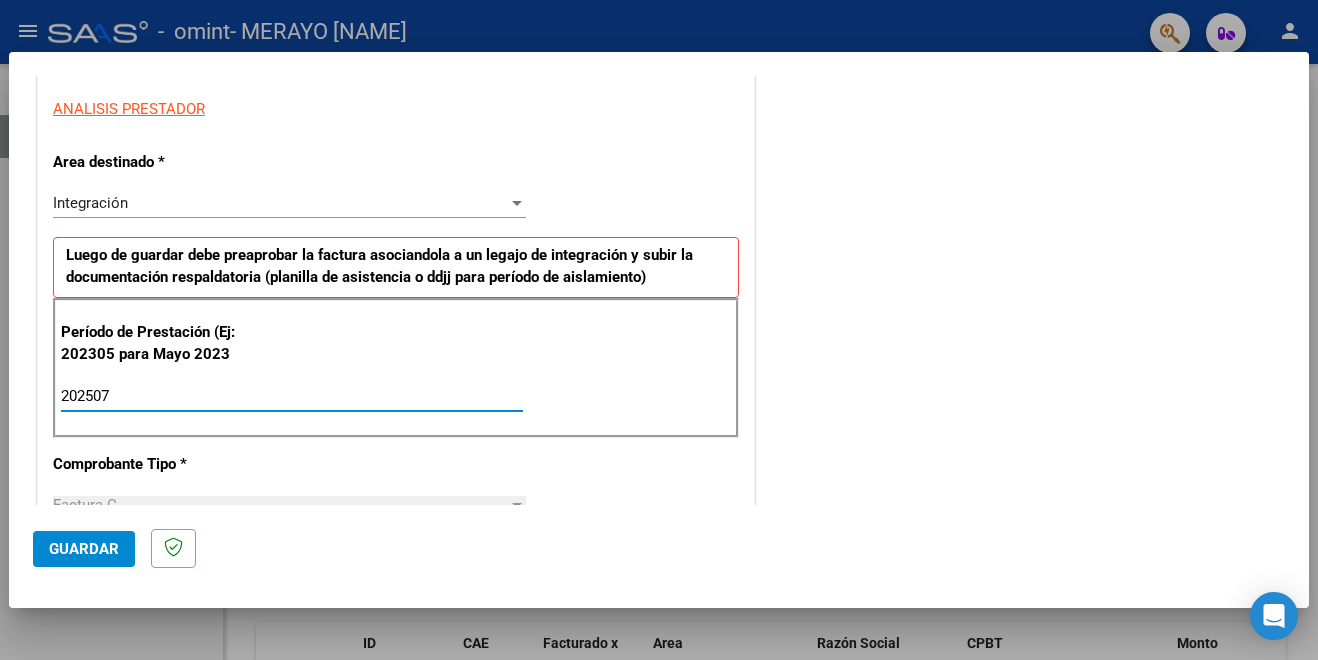 type on "202507" 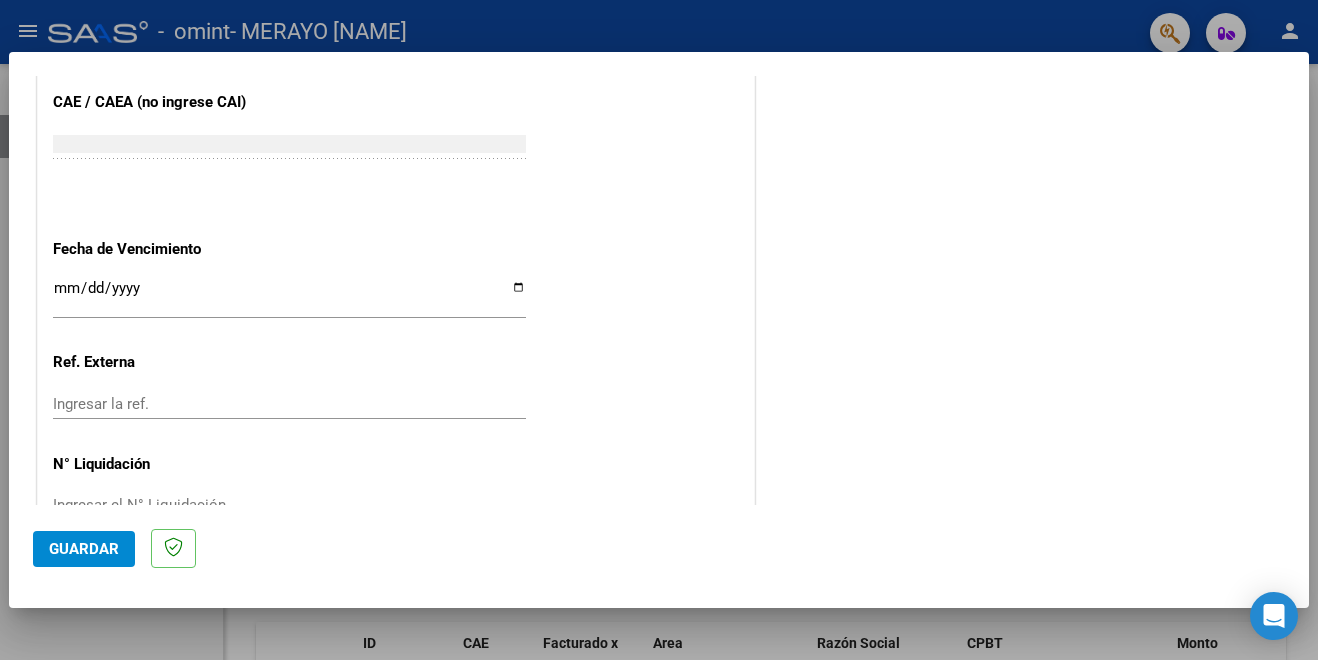 scroll, scrollTop: 1294, scrollLeft: 0, axis: vertical 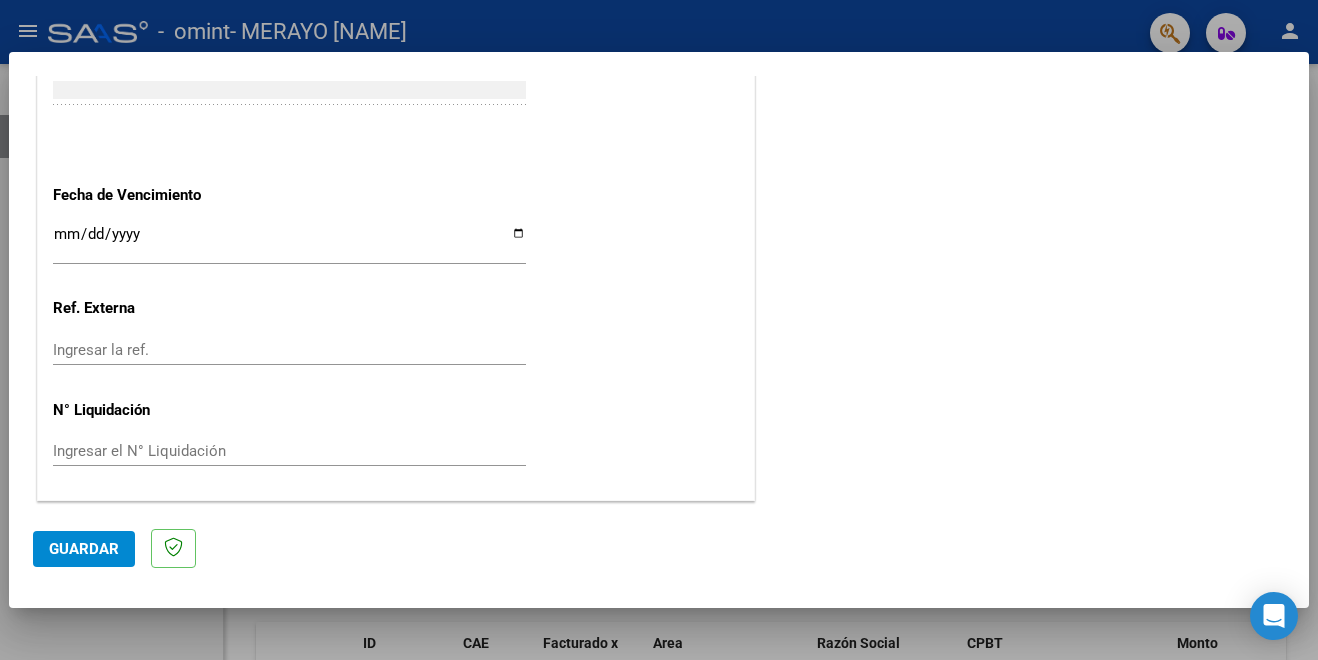 click on "Ingresar la fecha" at bounding box center (289, 242) 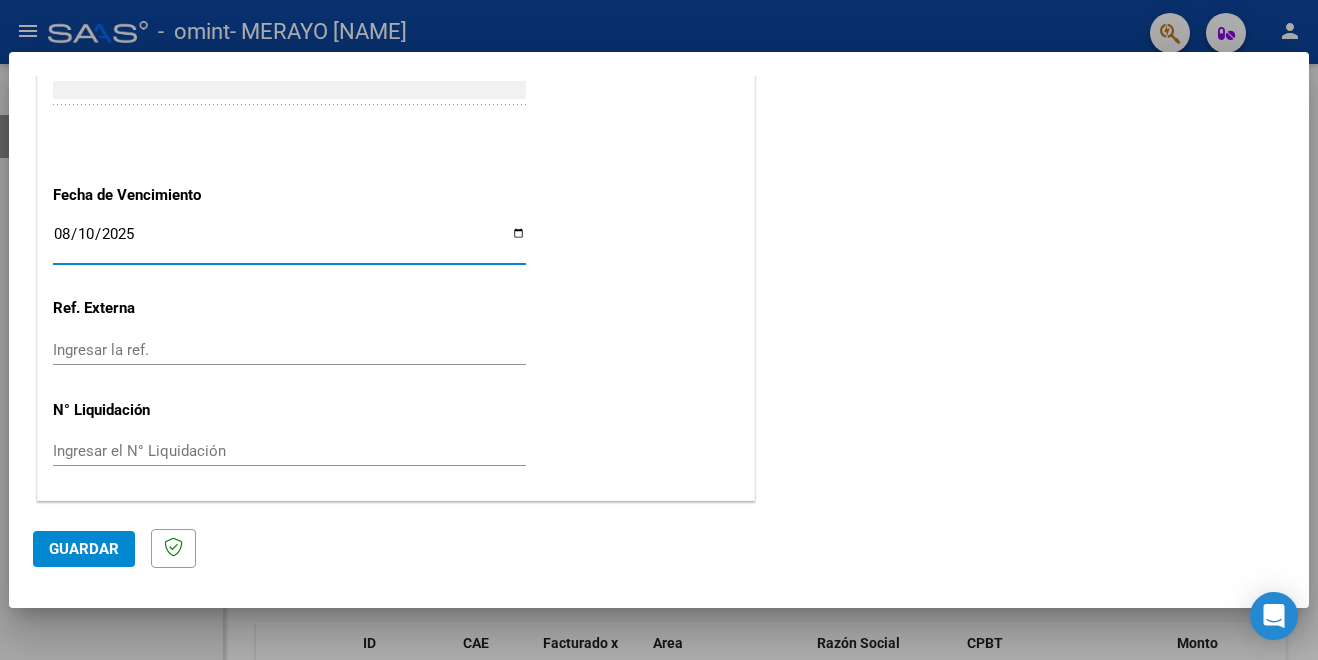 type on "2025-08-10" 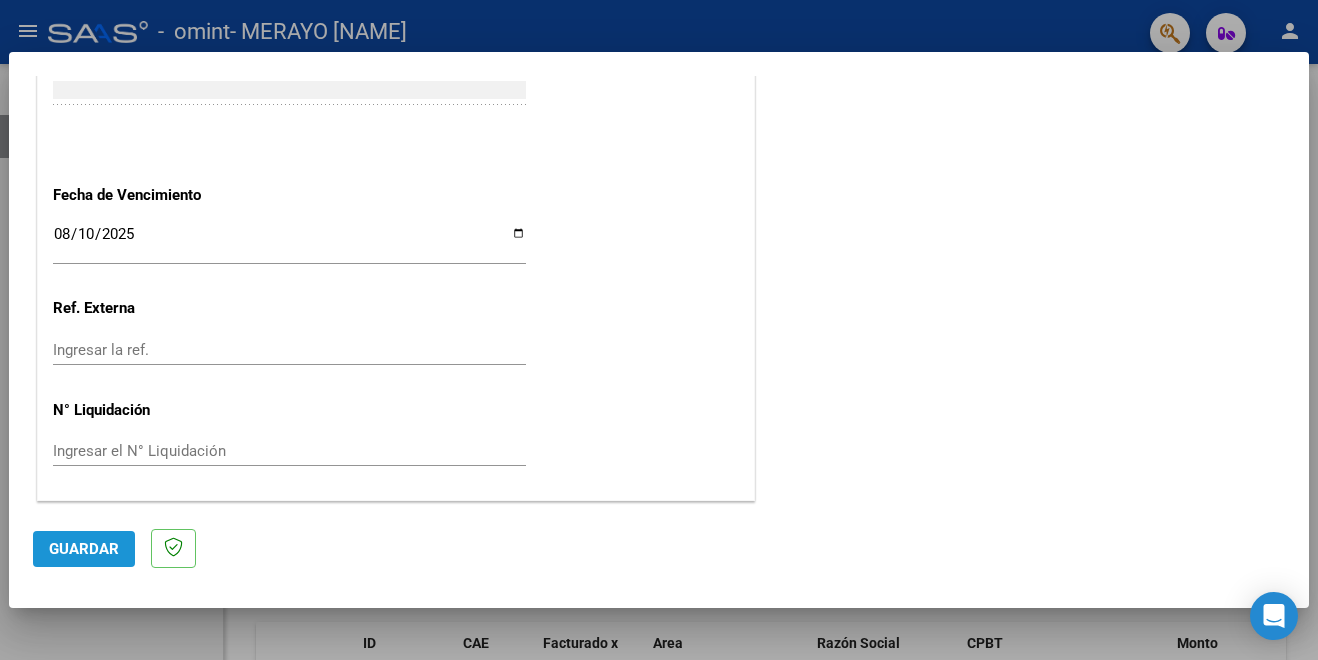 click on "Guardar" 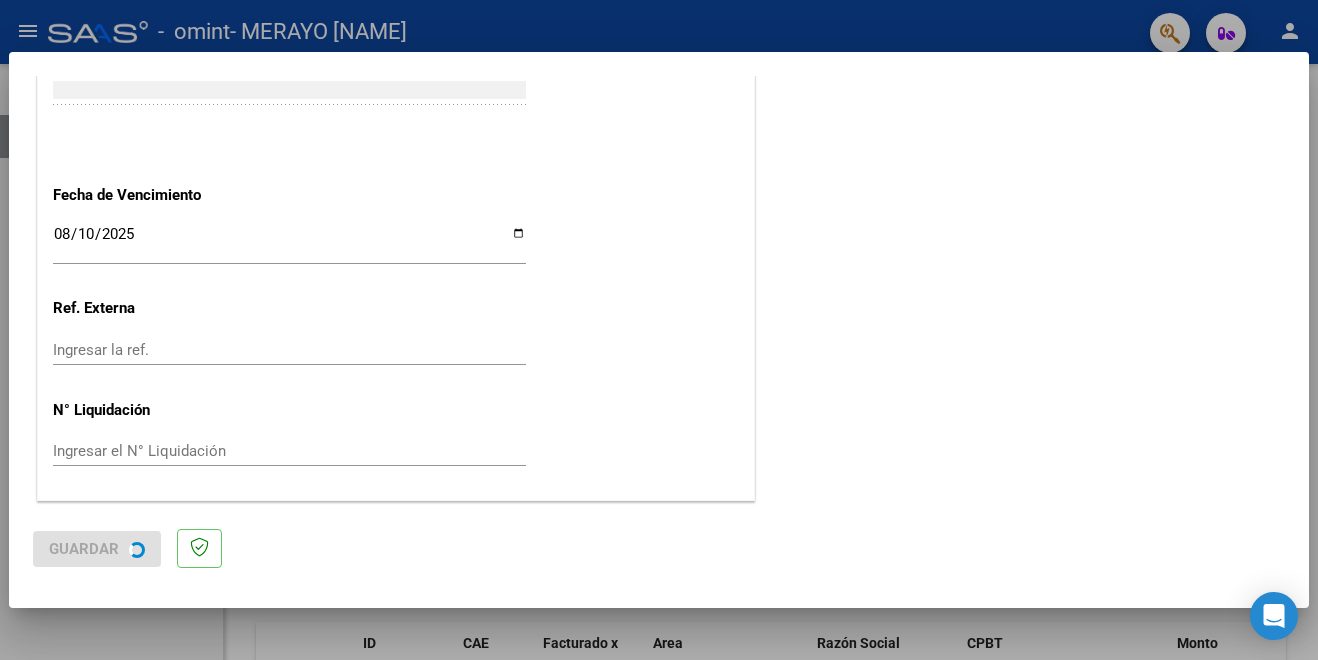 scroll, scrollTop: 0, scrollLeft: 0, axis: both 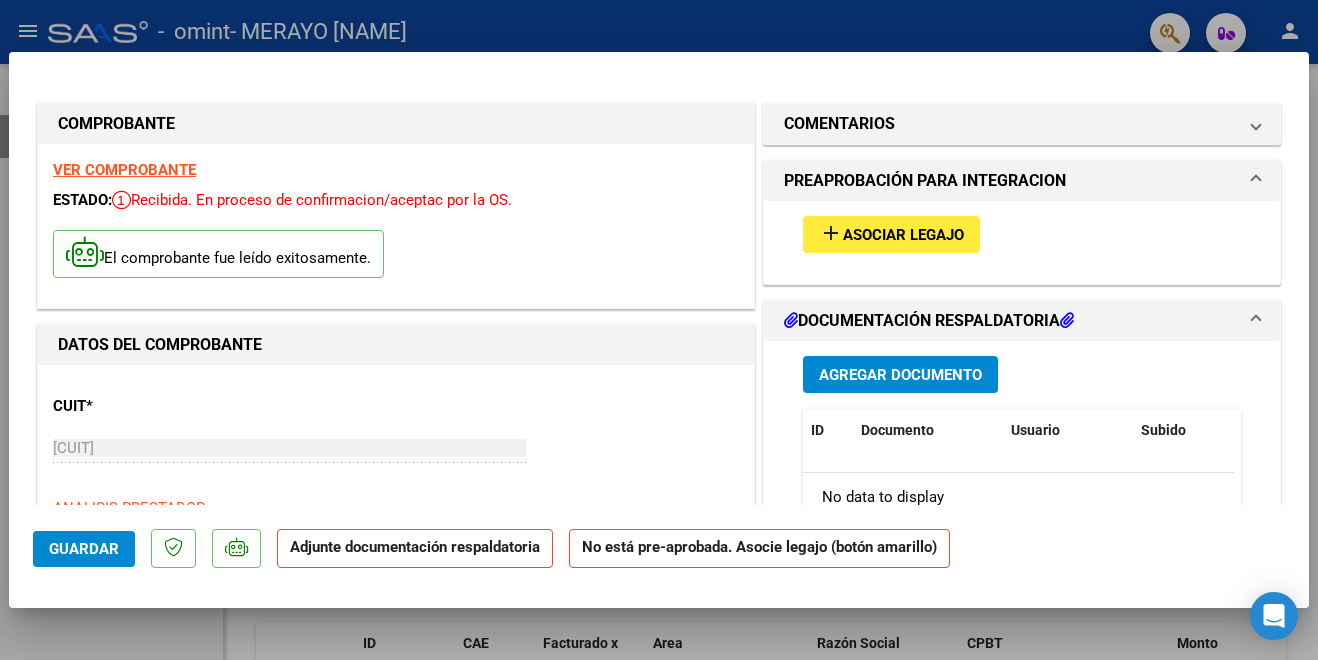 click on "Agregar Documento" at bounding box center (900, 375) 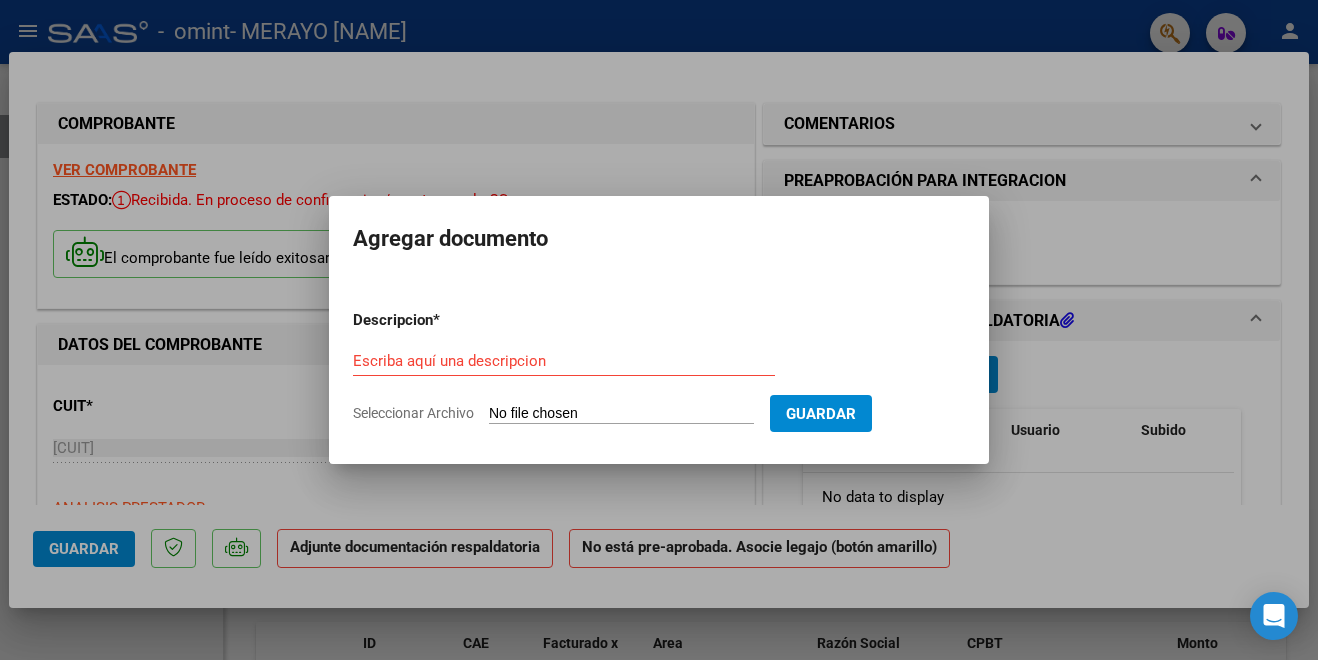 click on "Seleccionar Archivo" at bounding box center [621, 414] 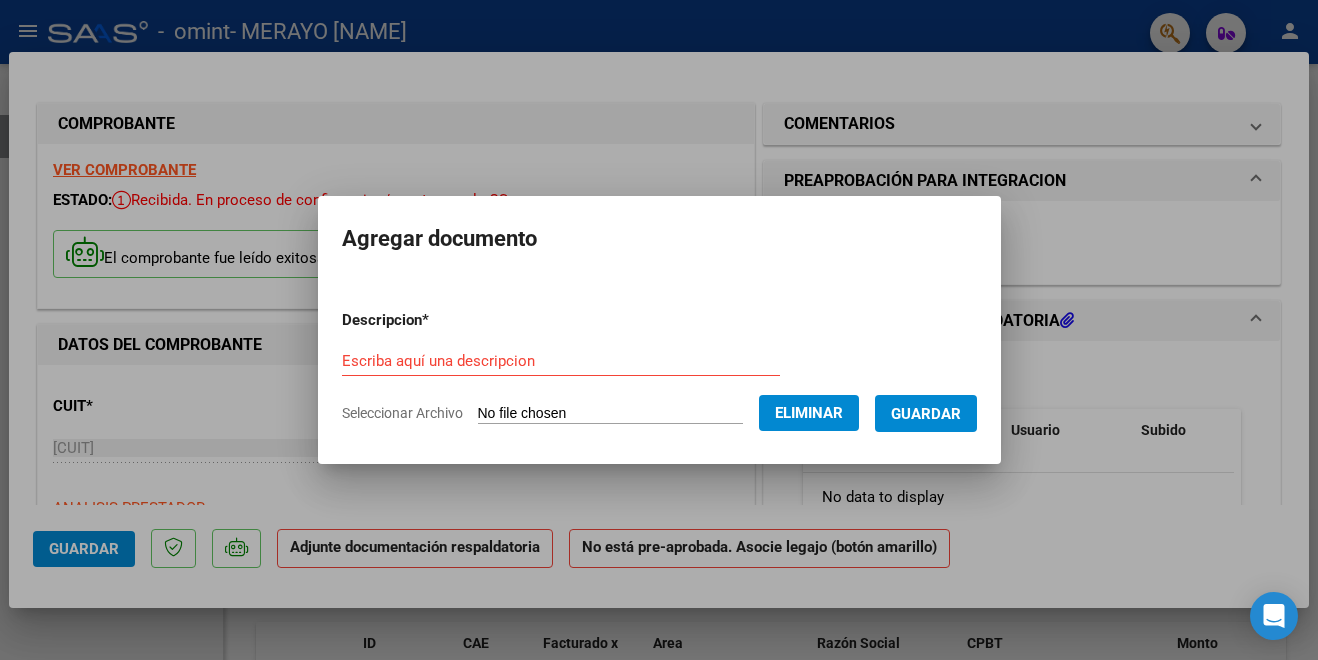 click on "Escriba aquí una descripcion" at bounding box center [561, 361] 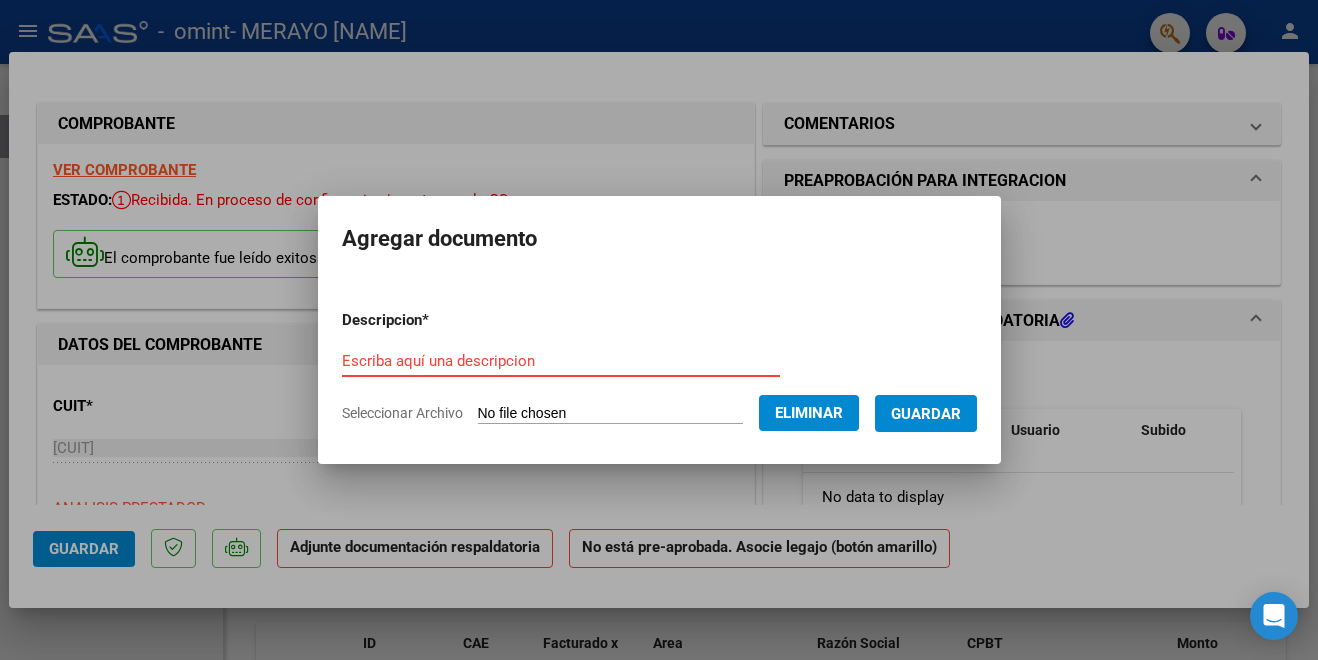 paste on "Planilla de Asistencia OMINT Musicoterapia Sanchez Manuel Lic. [NAME] 2025 julio" 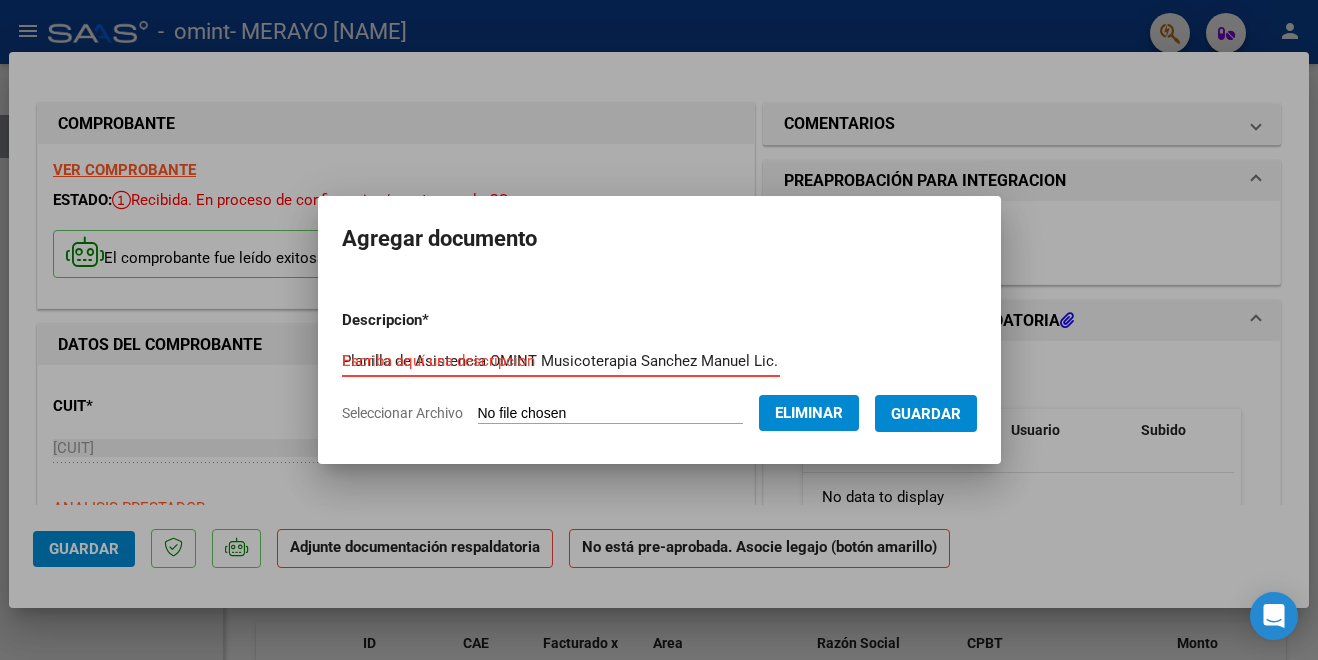 scroll, scrollTop: 0, scrollLeft: 115, axis: horizontal 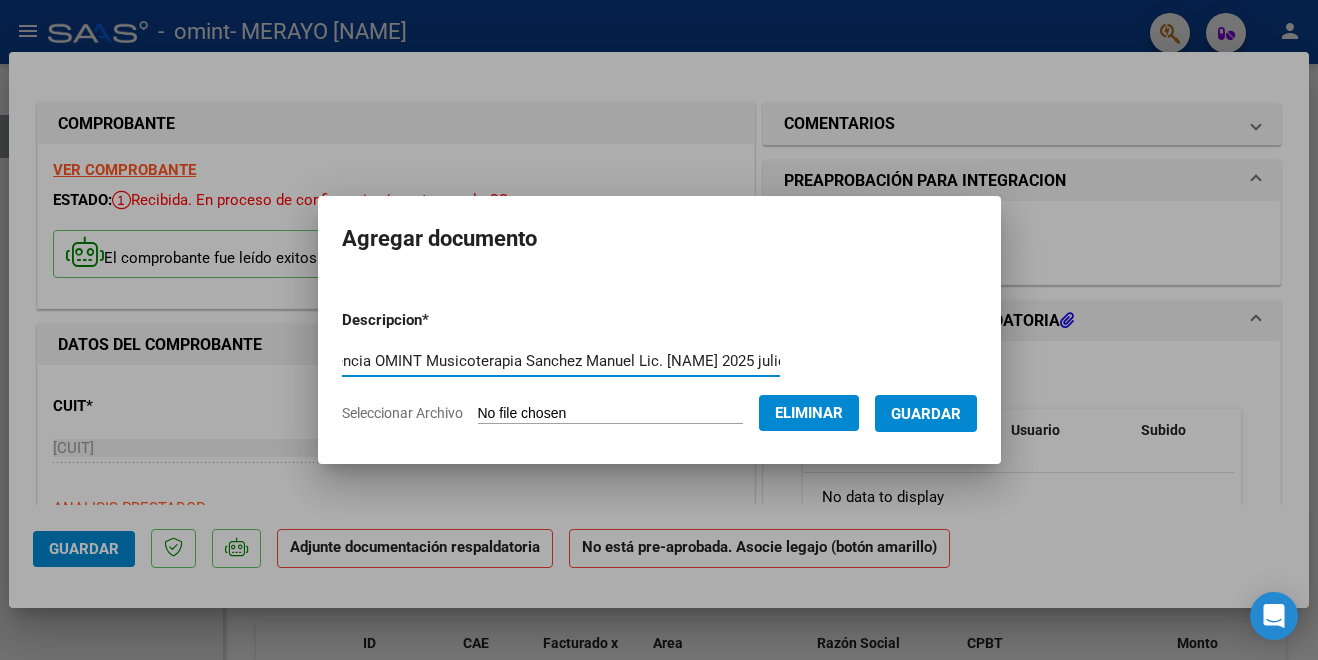 type on "Planilla de Asistencia OMINT Musicoterapia Sanchez Manuel Lic. [NAME] 2025 julio" 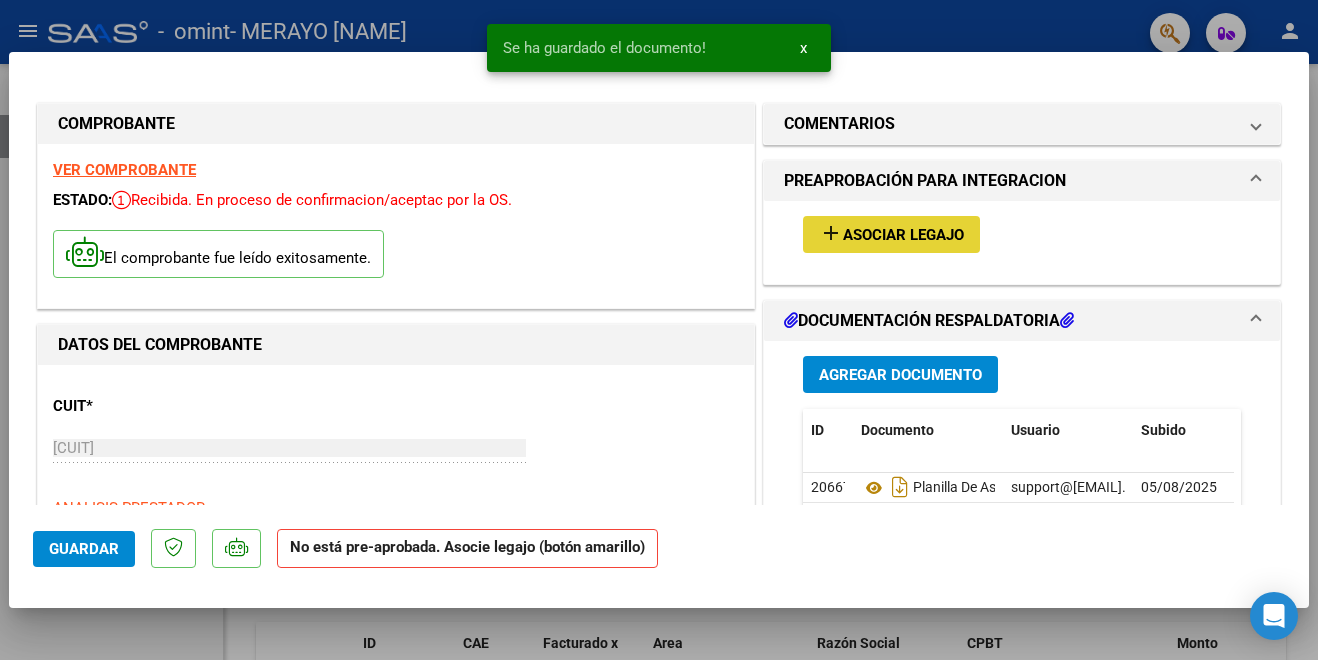 click on "Asociar Legajo" at bounding box center (903, 235) 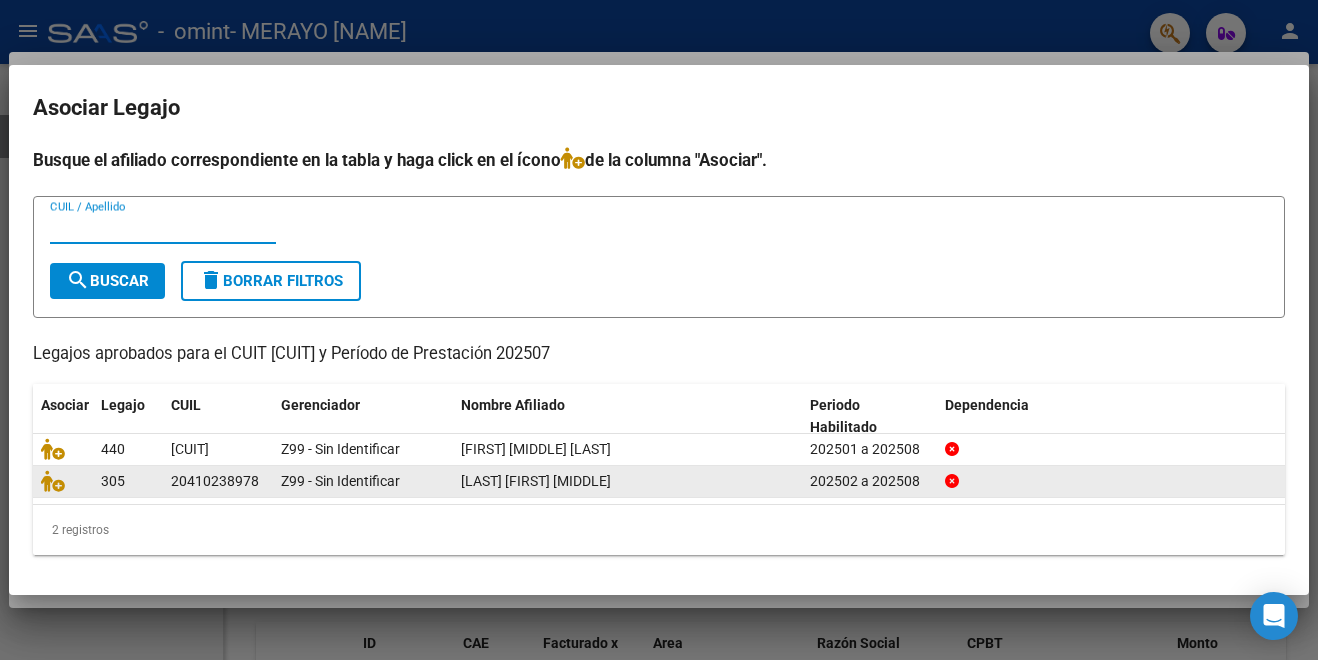 click on "20410238978" 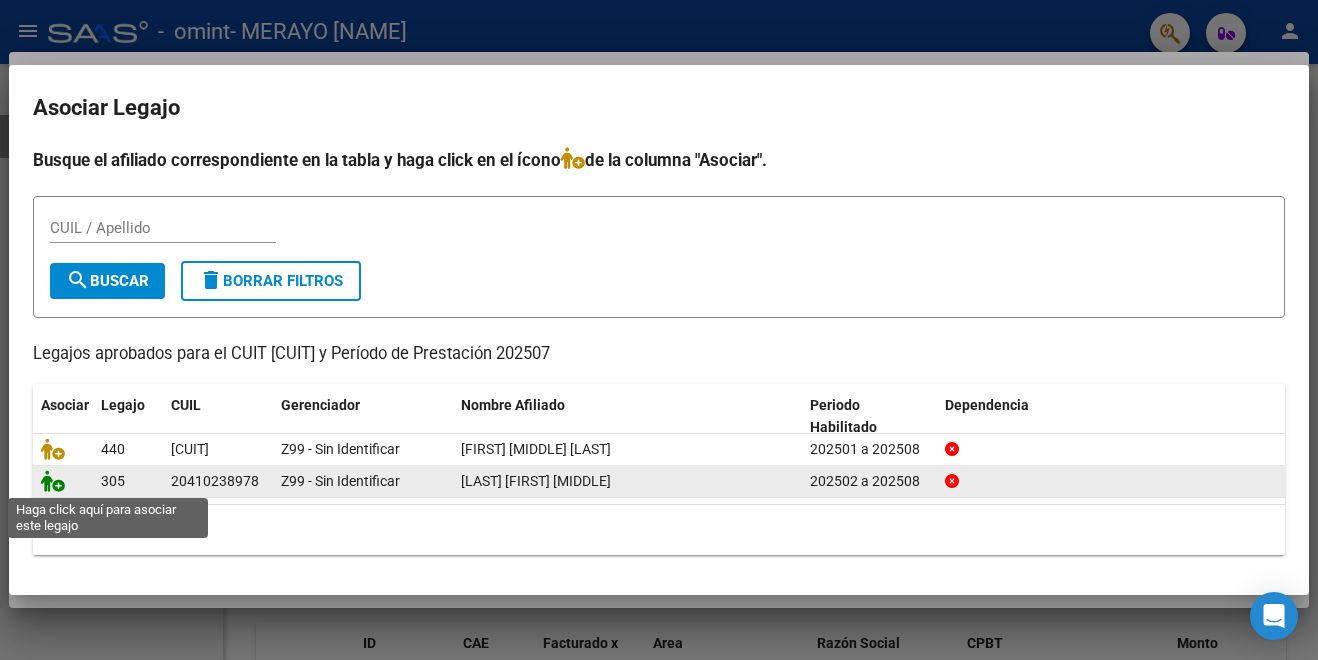 click 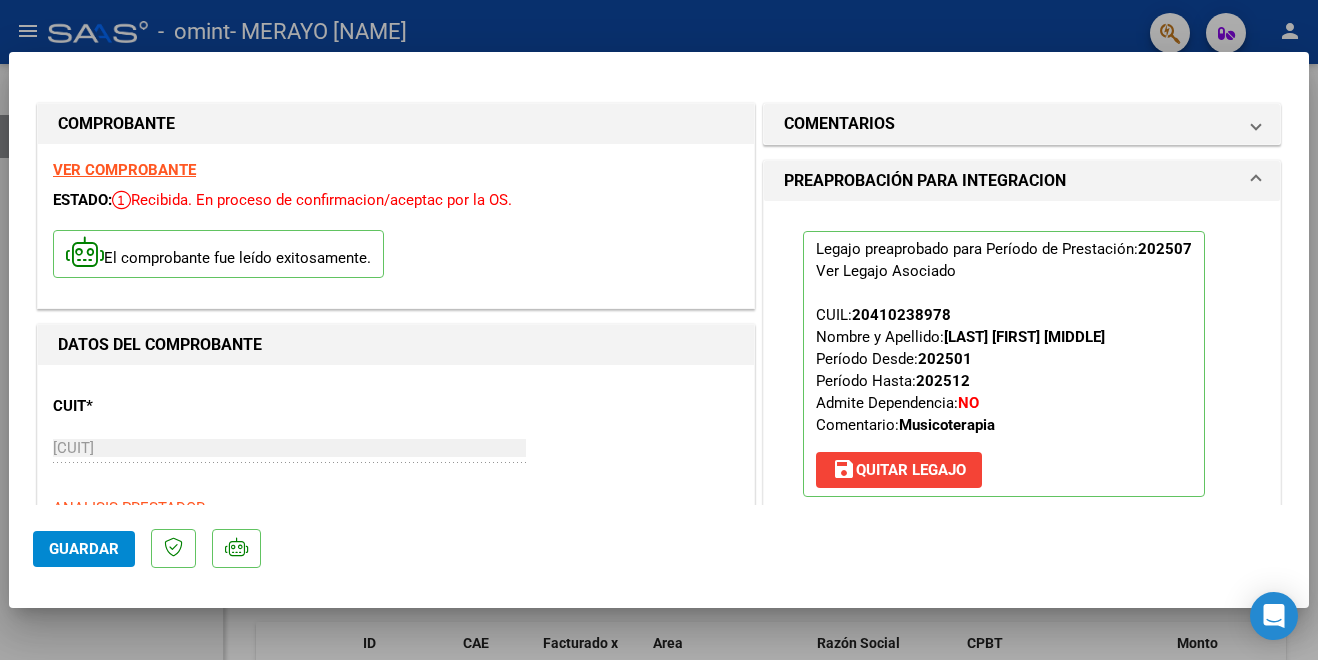 click on "Guardar" 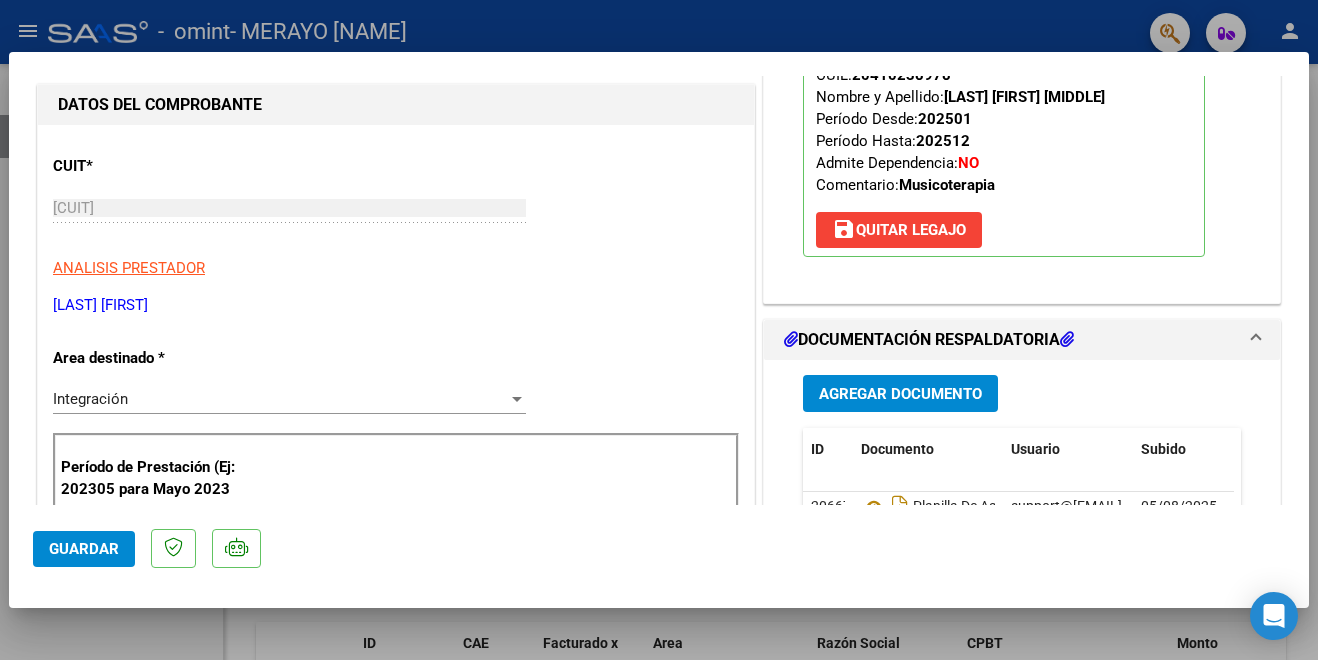 scroll, scrollTop: 320, scrollLeft: 0, axis: vertical 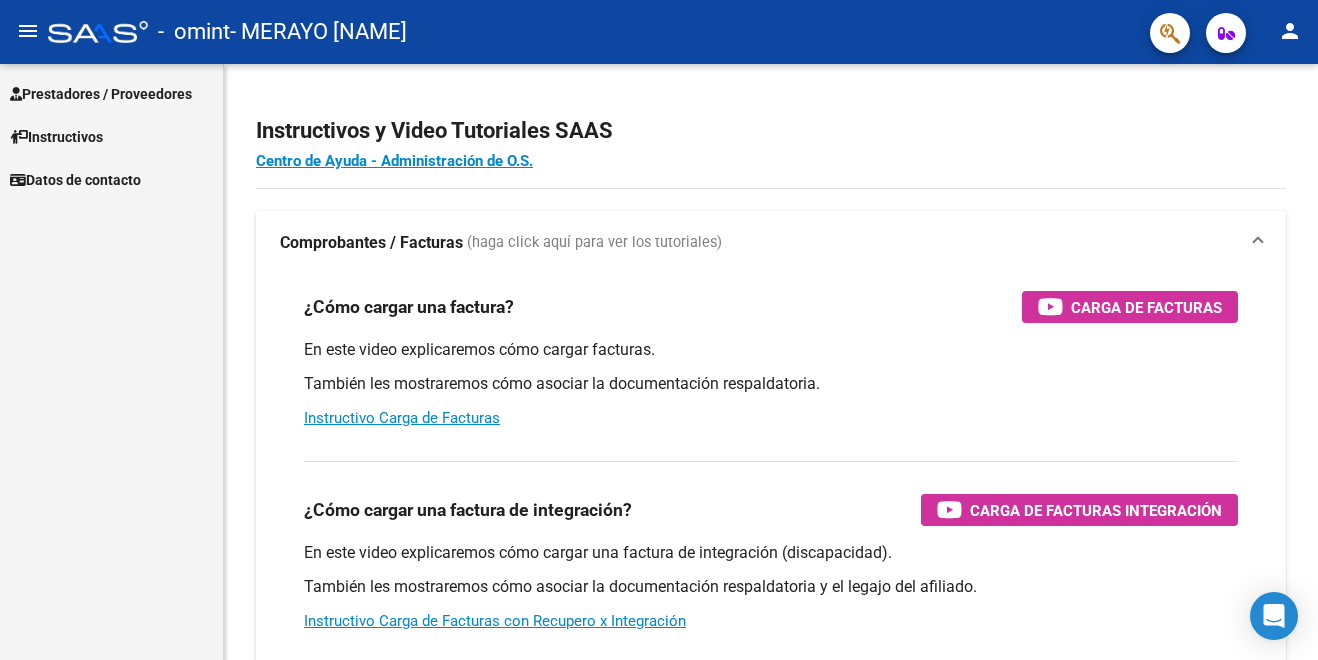 click on "Prestadores / Proveedores" at bounding box center [101, 94] 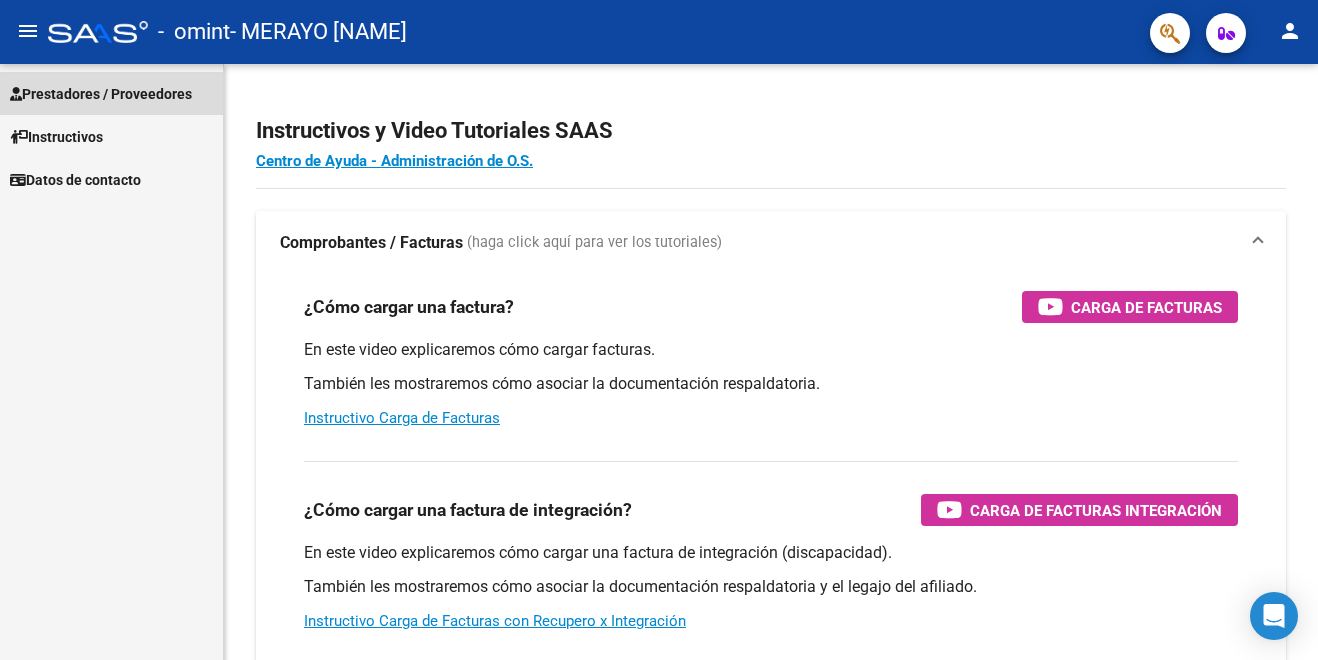 click on "Prestadores / Proveedores" at bounding box center [101, 94] 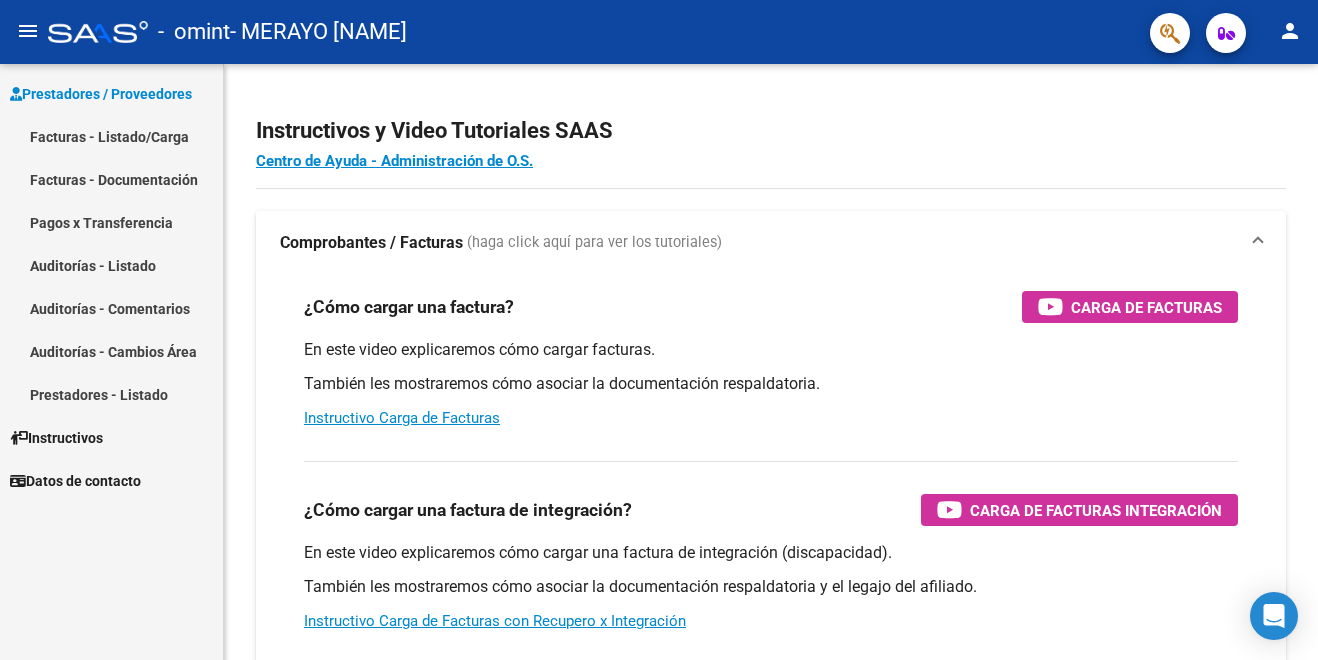 click on "Facturas - Listado/Carga" at bounding box center [111, 136] 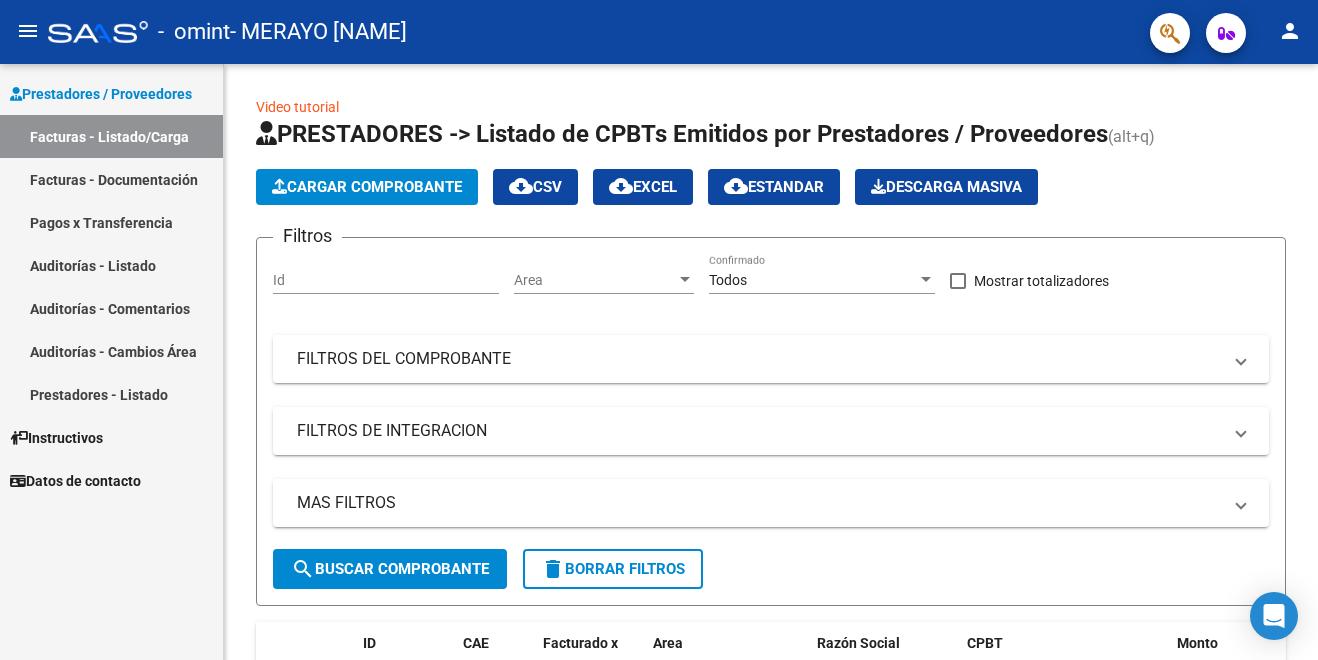 click on "Pagos x Transferencia" at bounding box center (111, 222) 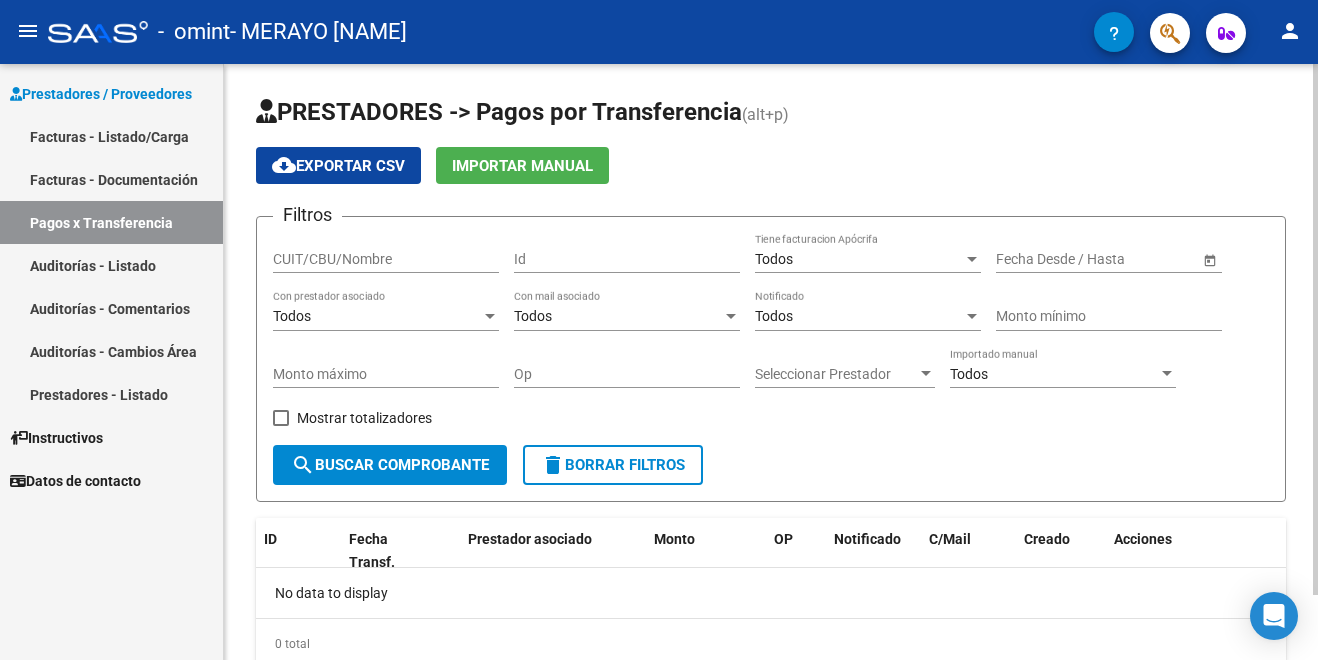scroll, scrollTop: 73, scrollLeft: 0, axis: vertical 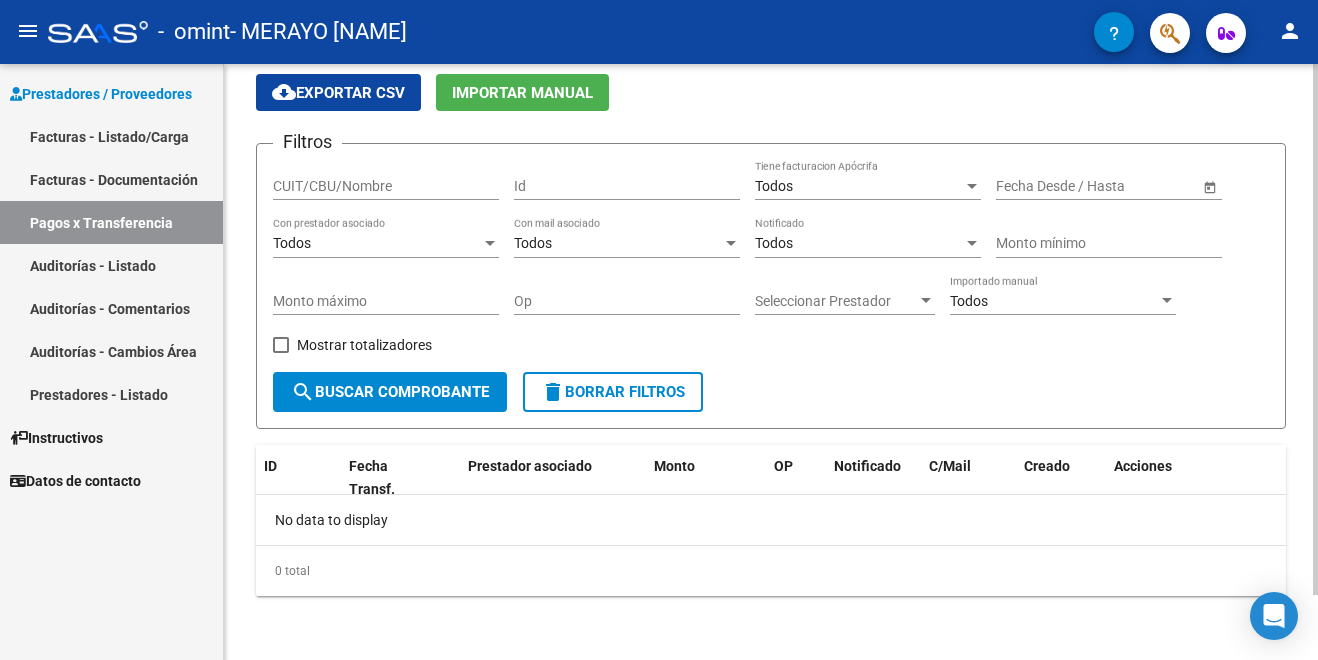 click 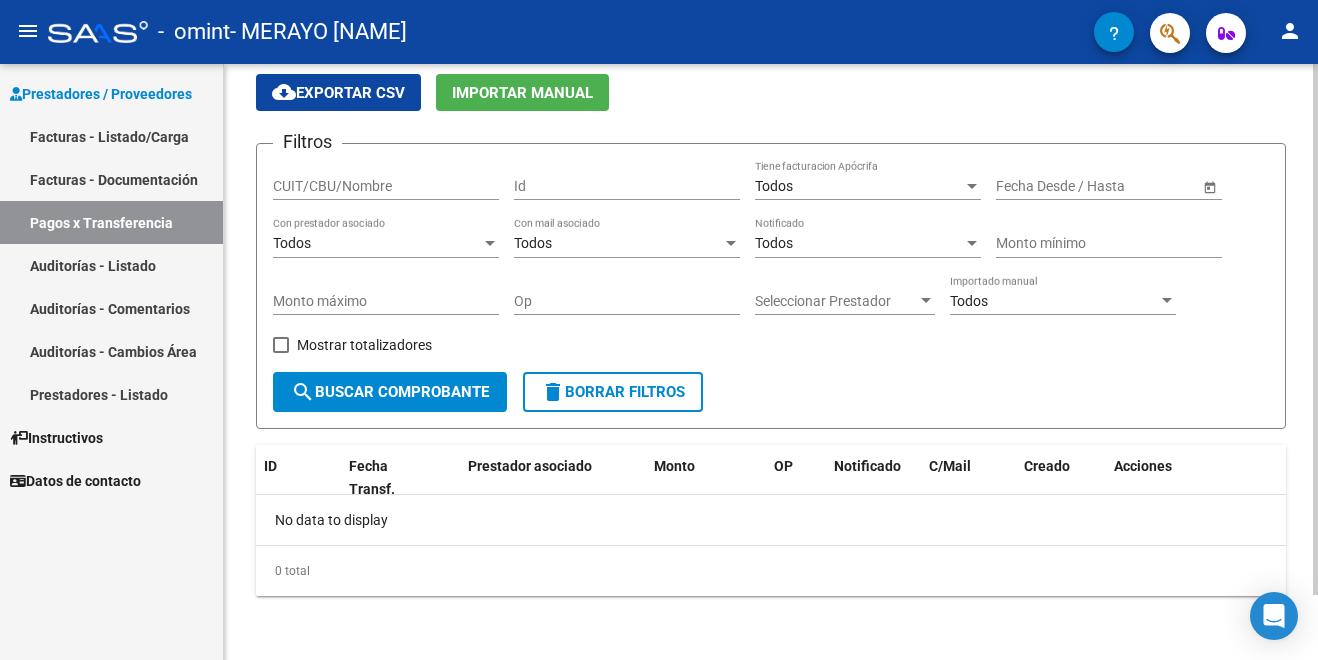 click on "PRESTADORES -> Pagos por Transferencia (alt+p) cloud_download  Exportar CSV   Importar Manual Filtros CUIT/CBU/Nombre Id Todos Tiene facturacion Apócrifa Start date – End date Fecha Desde / Hasta Todos Con prestador asociado Todos Con mail asociado Todos Notificado Monto mínimo Monto máximo Op Seleccionar Prestador Seleccionar Prestador Todos Importado manual    Mostrar totalizadores  search  Buscar Comprobante  delete  Borrar Filtros  ID Fecha Transf. Prestador asociado Monto OP Notificado C/Mail Creado Acciones No data to display  0 total   1" 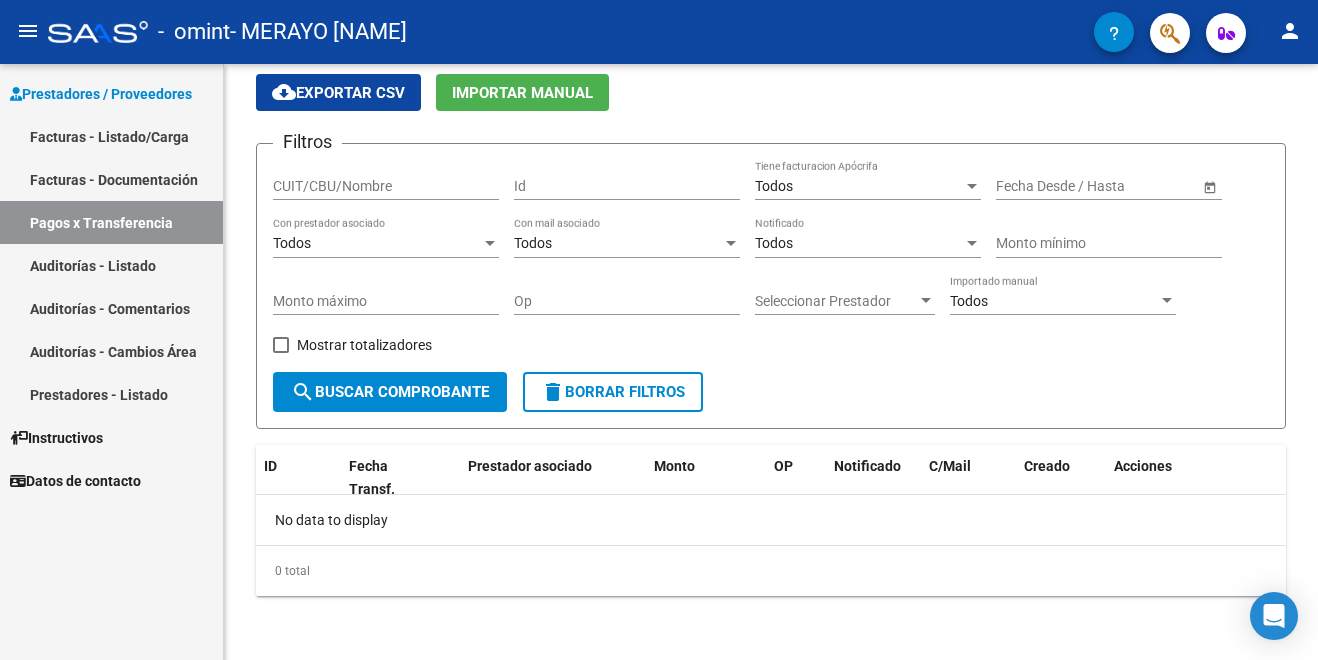 click on "Facturas - Listado/Carga" at bounding box center (111, 136) 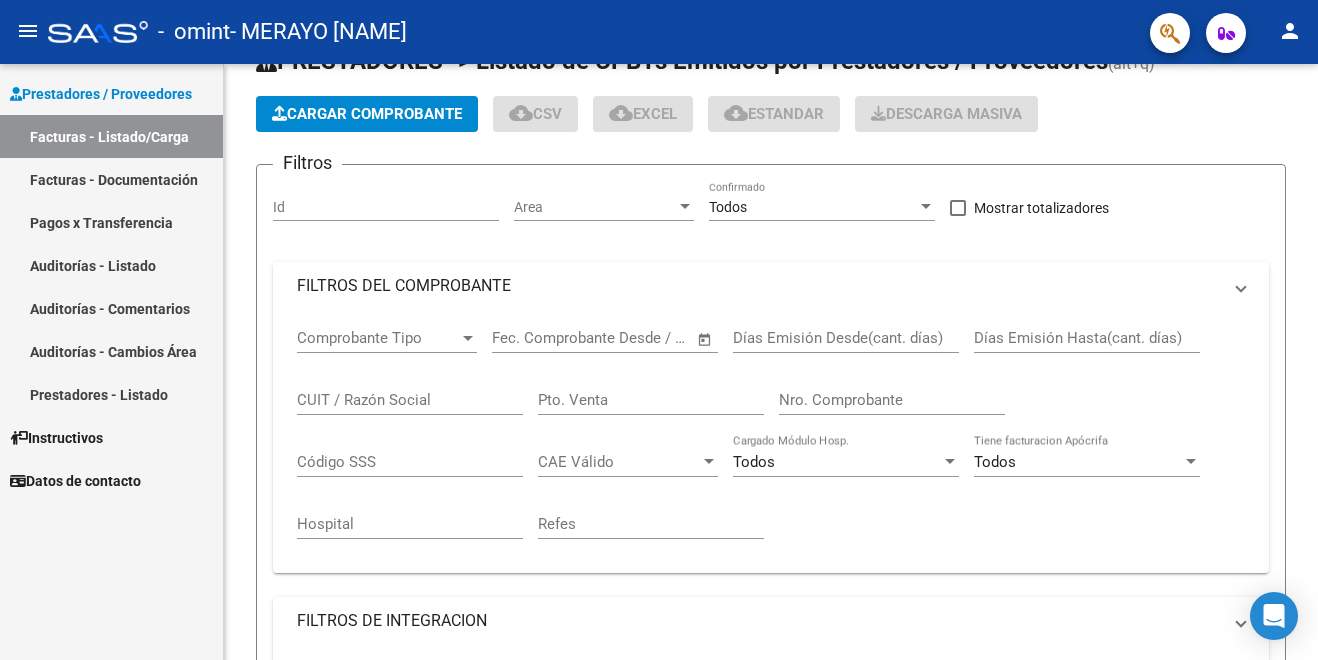 scroll, scrollTop: 0, scrollLeft: 0, axis: both 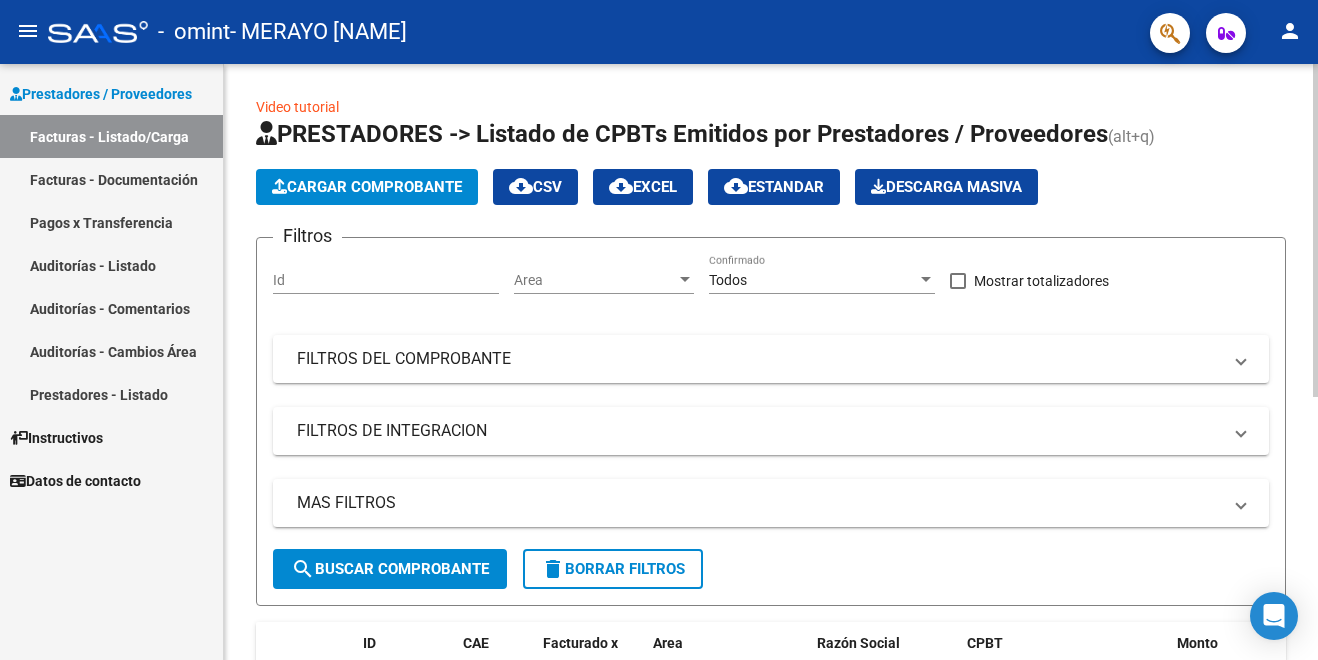 click 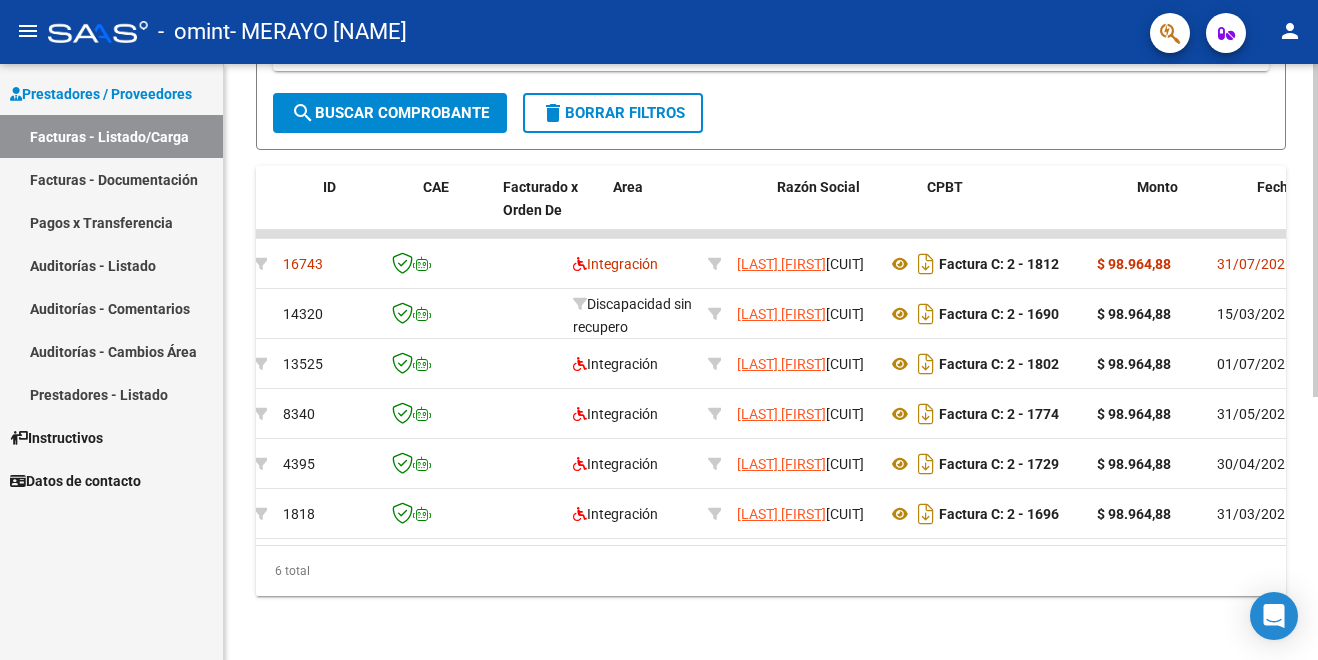 scroll, scrollTop: 0, scrollLeft: 0, axis: both 